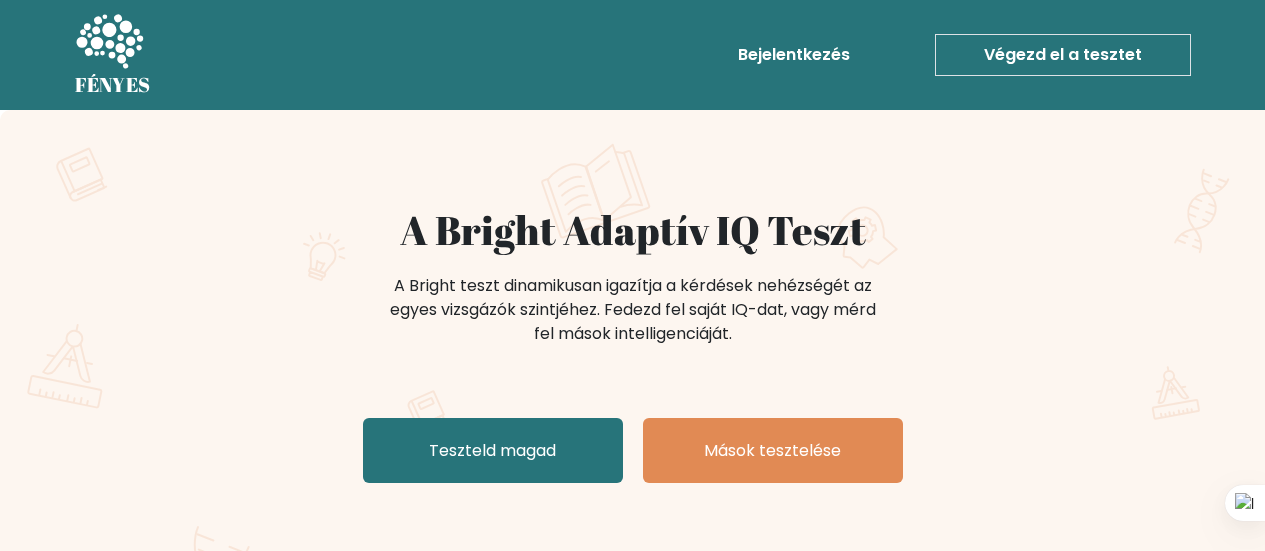scroll, scrollTop: 0, scrollLeft: 0, axis: both 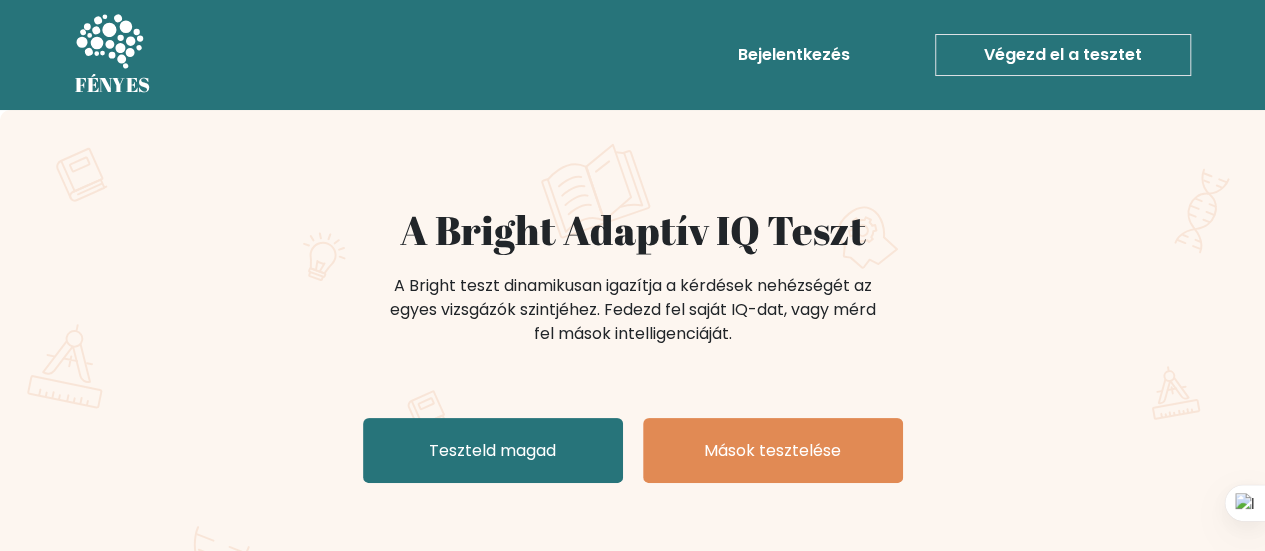 click on "Végezd el a tesztet" at bounding box center [1063, 54] 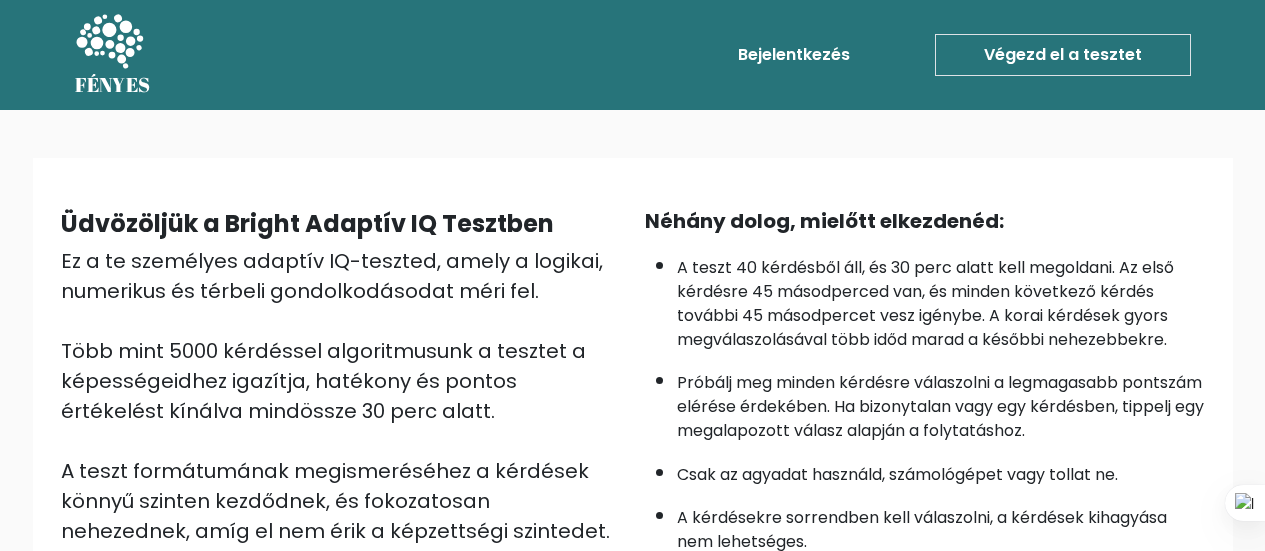 scroll, scrollTop: 0, scrollLeft: 0, axis: both 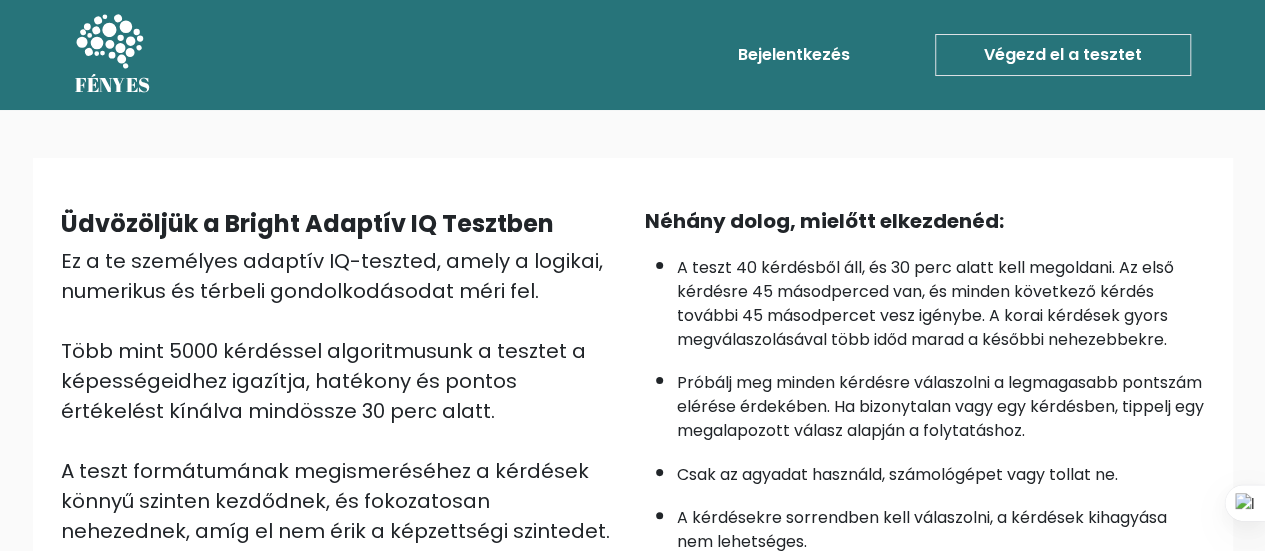 click on "Bejelentkezés" at bounding box center (794, 55) 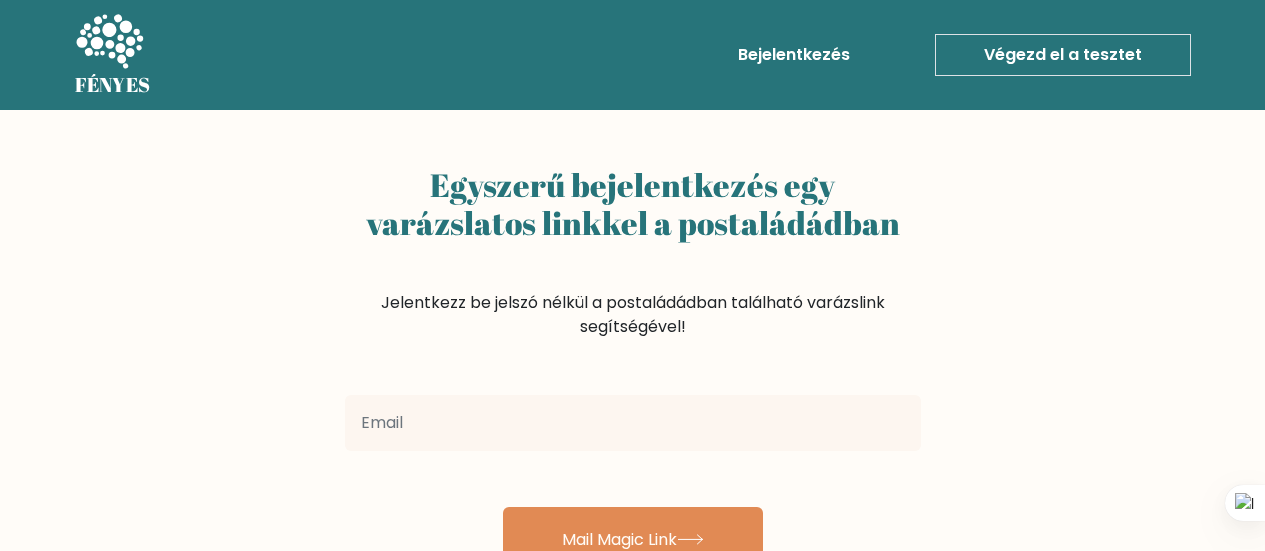 scroll, scrollTop: 0, scrollLeft: 0, axis: both 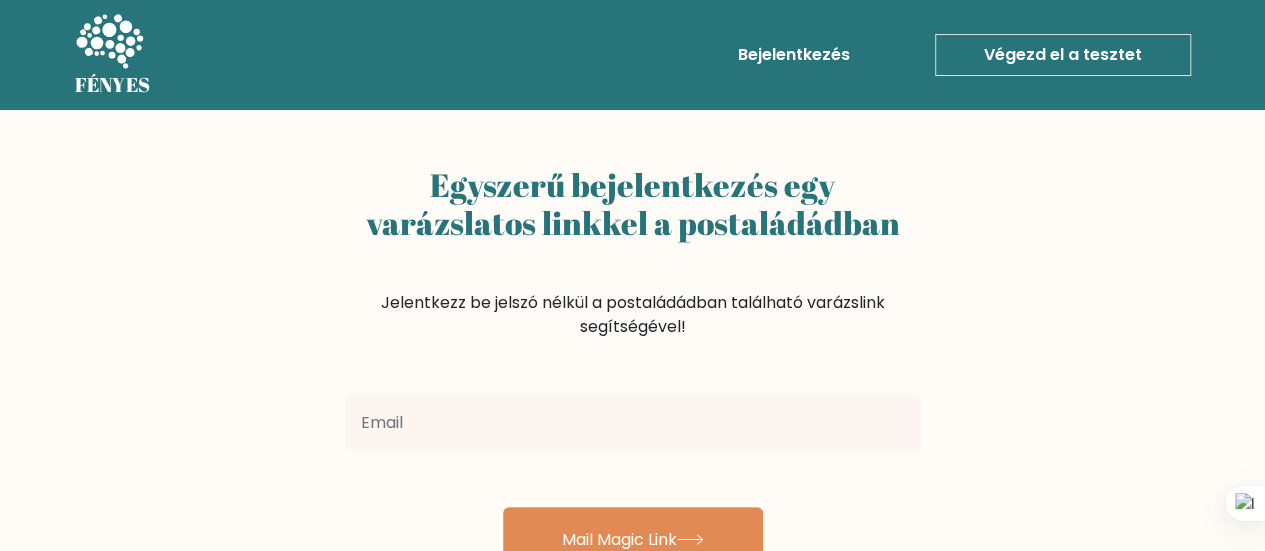 drag, startPoint x: 0, startPoint y: 0, endPoint x: 621, endPoint y: 413, distance: 745.79486 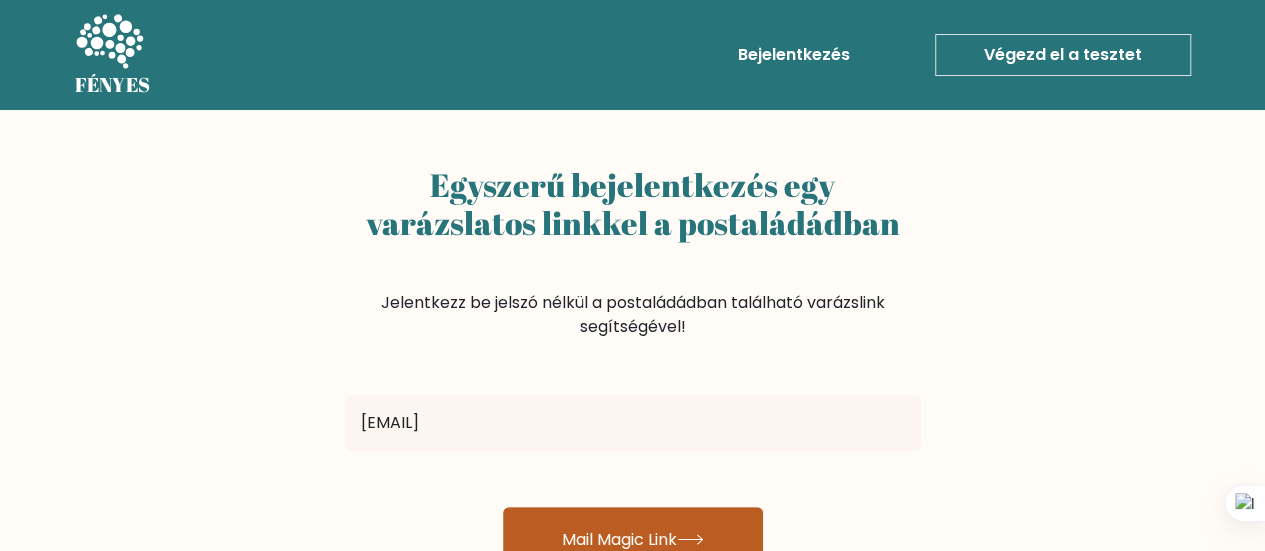 click on "Mail Magic Link" at bounding box center [633, 539] 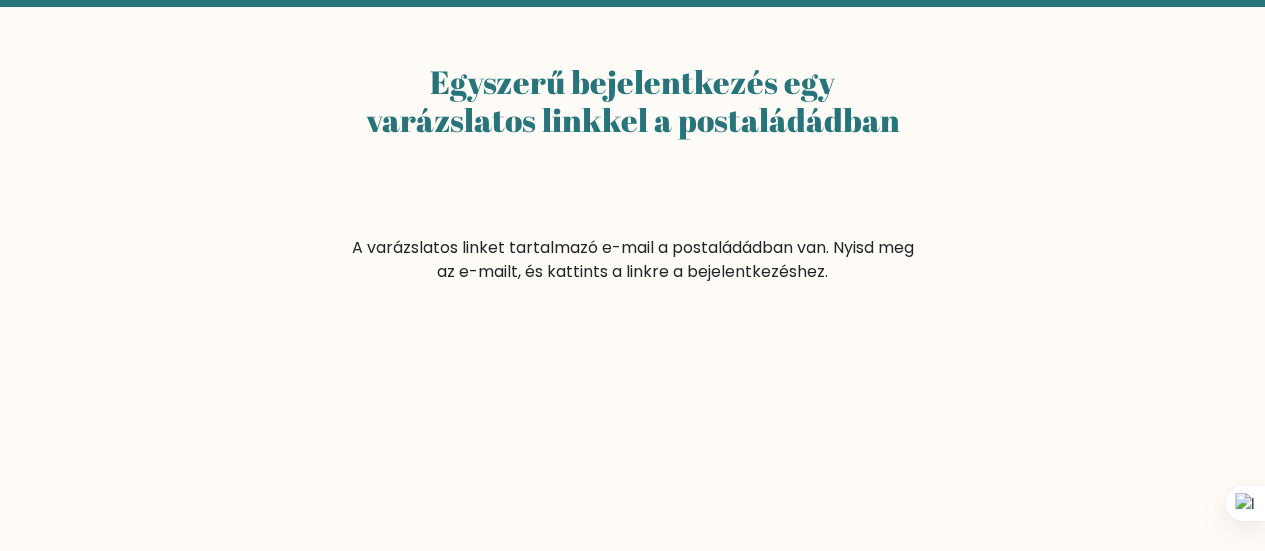 scroll, scrollTop: 168, scrollLeft: 0, axis: vertical 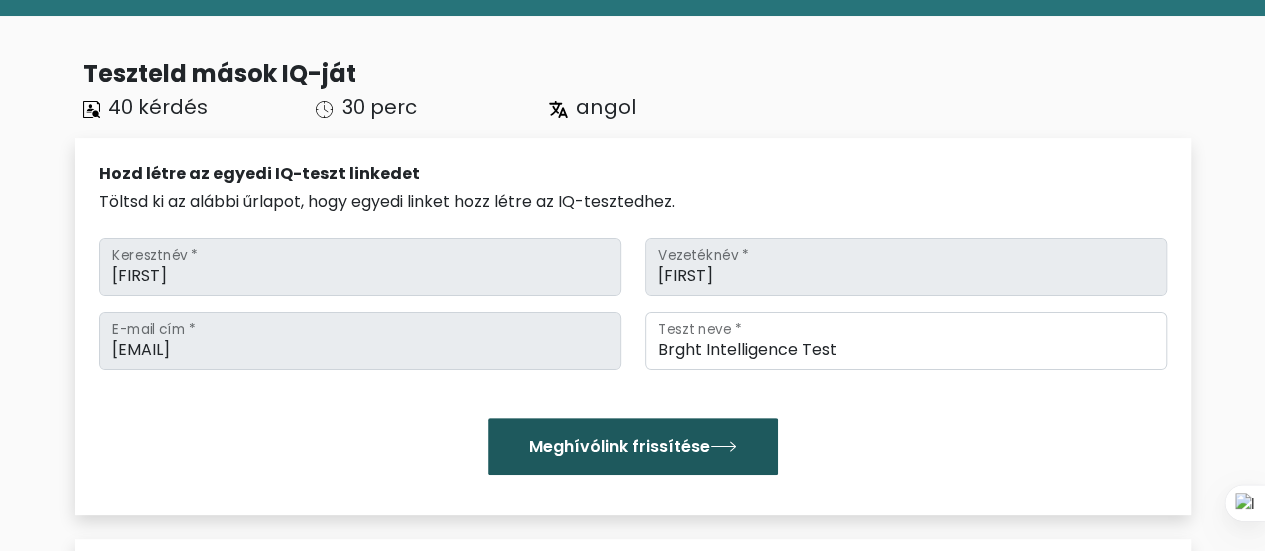 drag, startPoint x: 0, startPoint y: 0, endPoint x: 717, endPoint y: 441, distance: 841.766 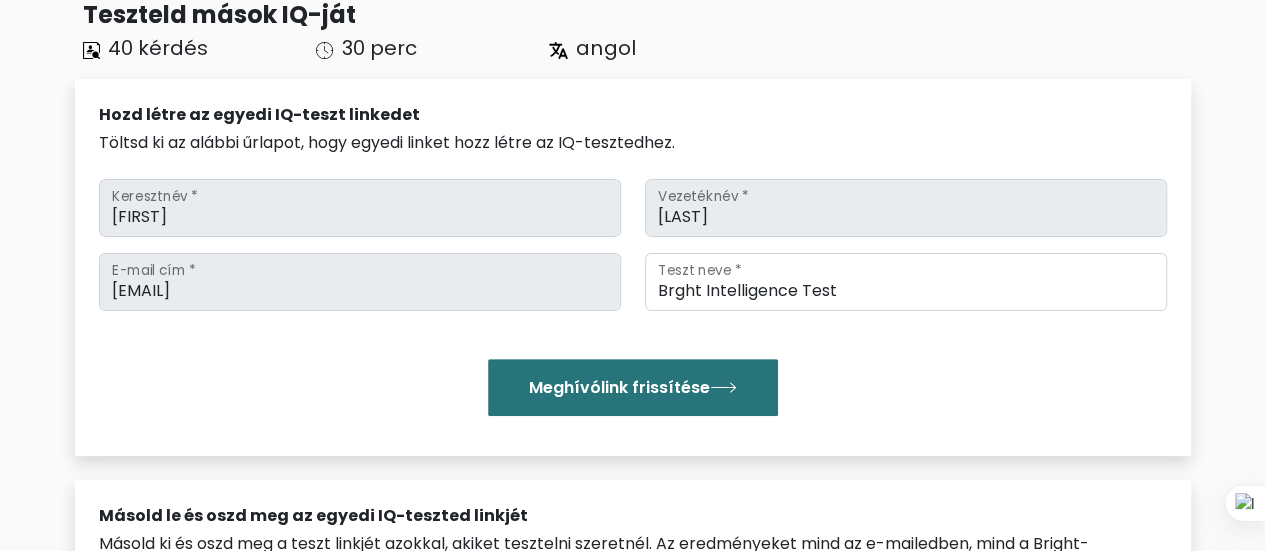 scroll, scrollTop: 0, scrollLeft: 0, axis: both 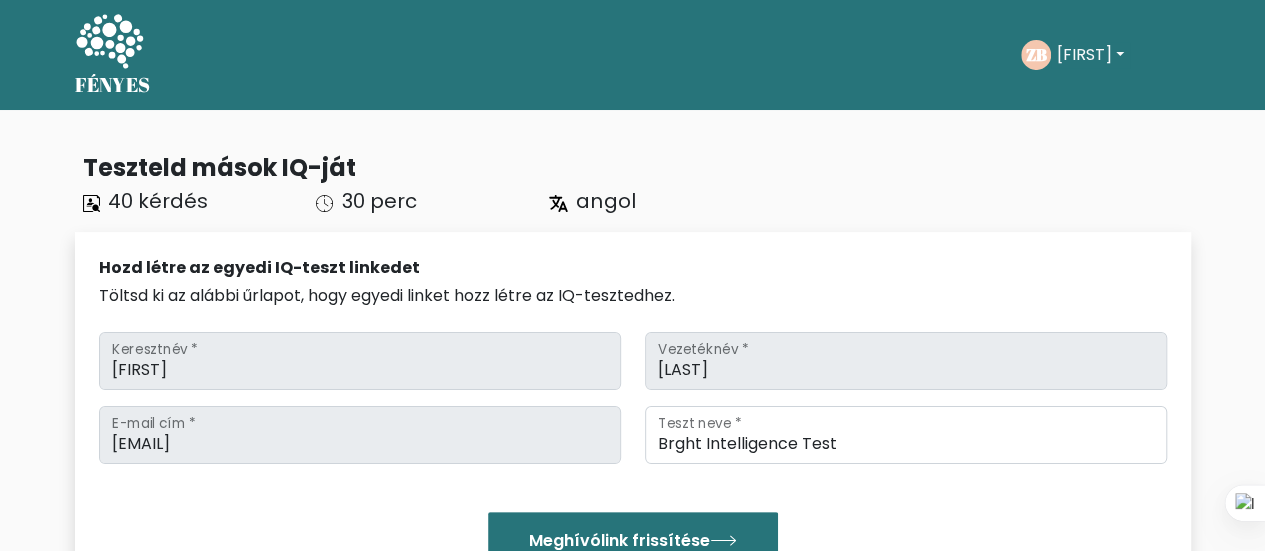 click 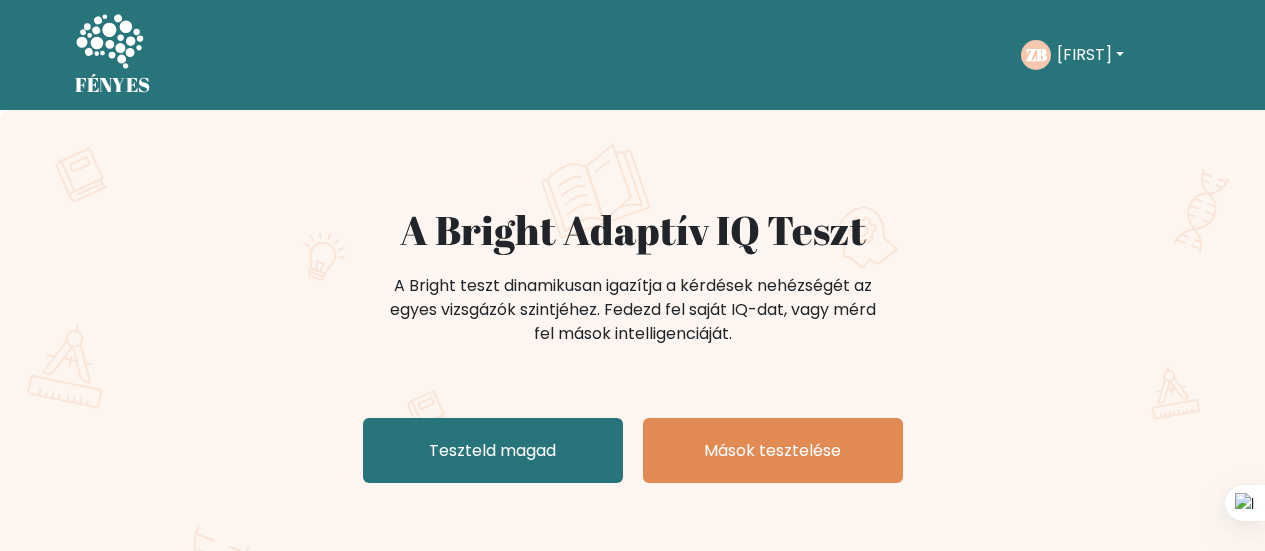 scroll, scrollTop: 0, scrollLeft: 0, axis: both 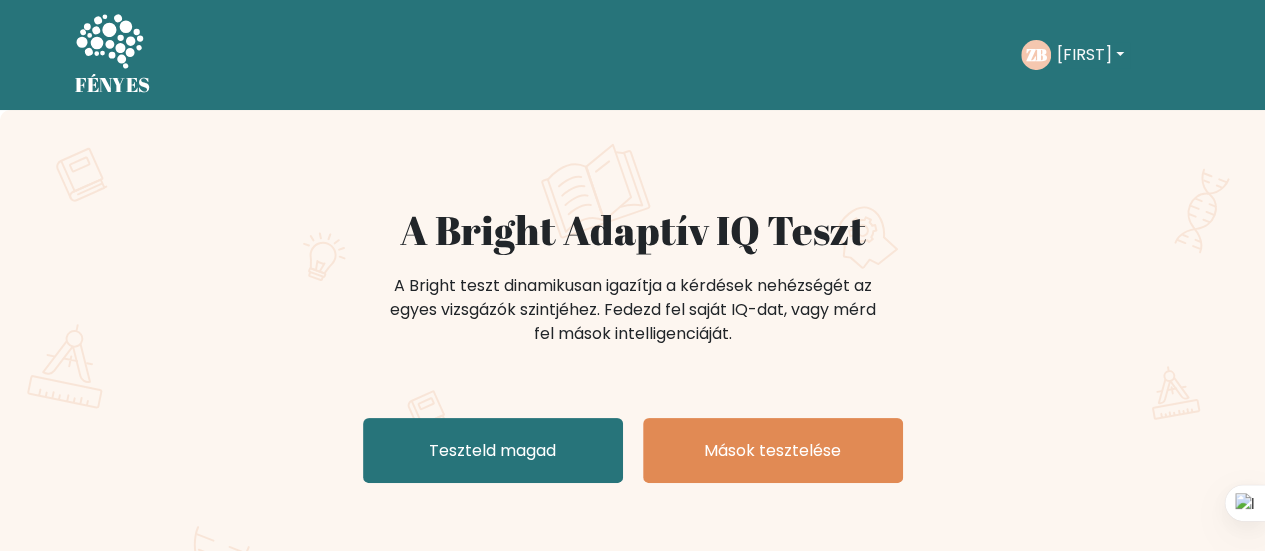 click on "Teszteld magad" at bounding box center [493, 450] 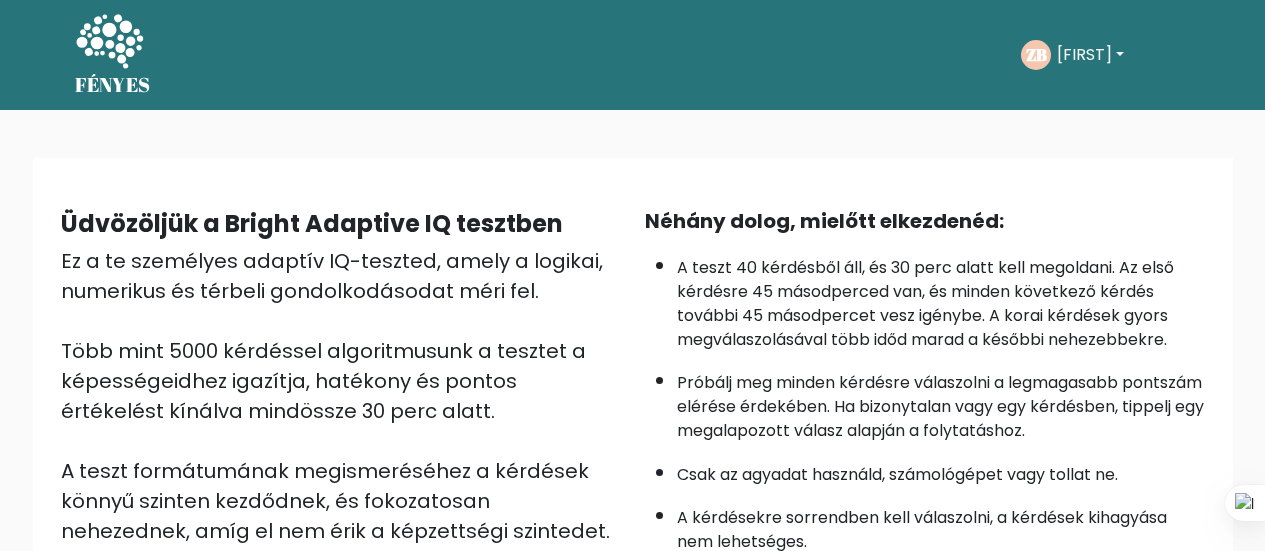scroll, scrollTop: 397, scrollLeft: 0, axis: vertical 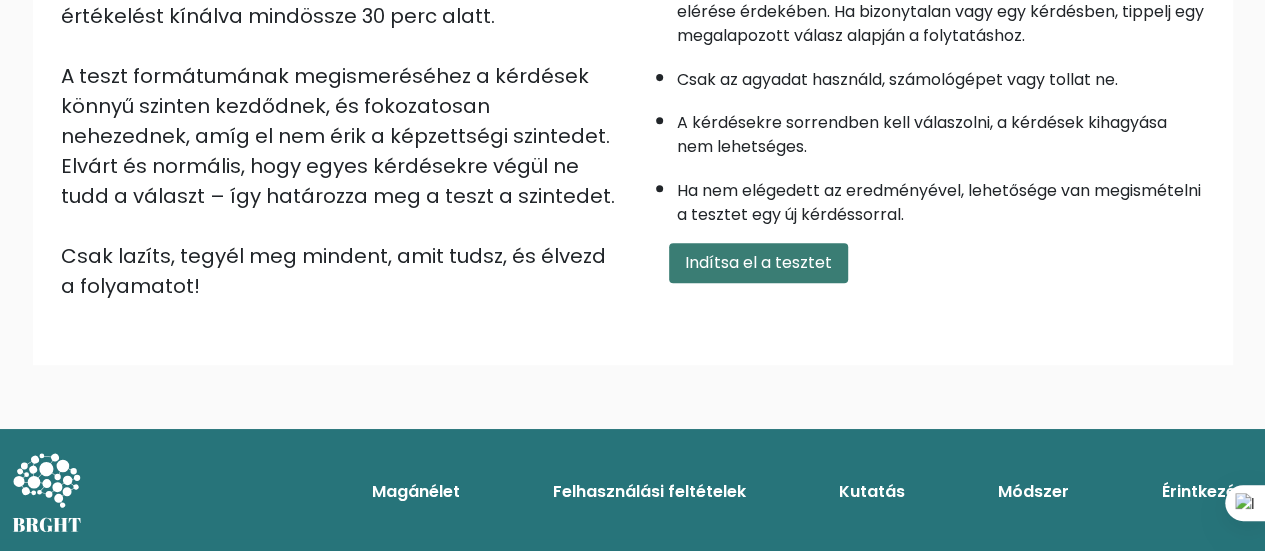 click on "Indítsa el a tesztet" at bounding box center (758, 262) 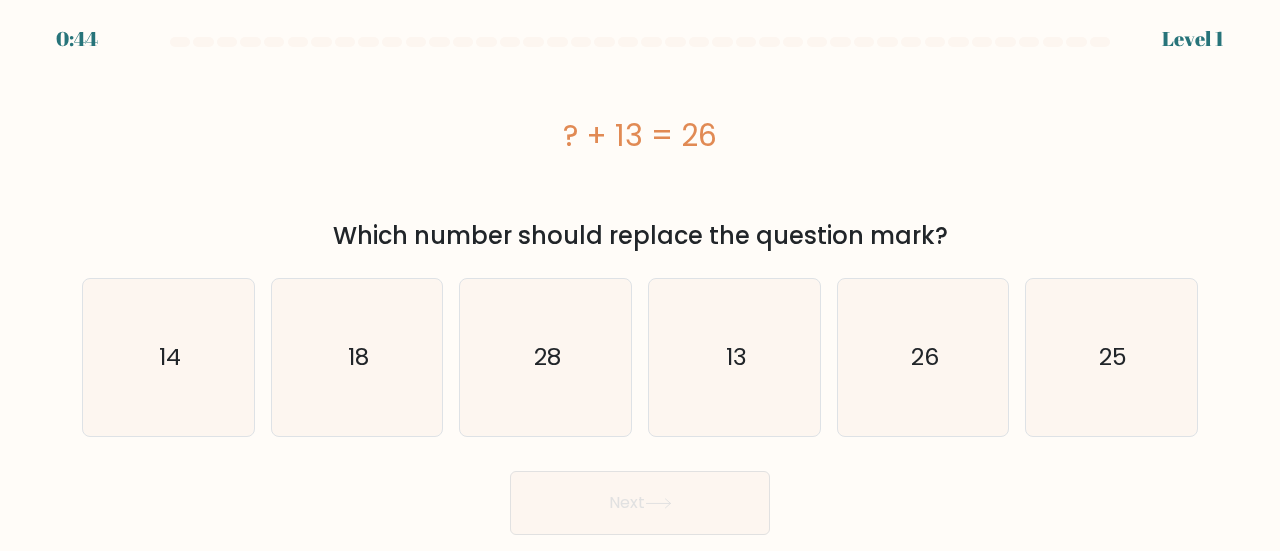 scroll, scrollTop: 0, scrollLeft: 0, axis: both 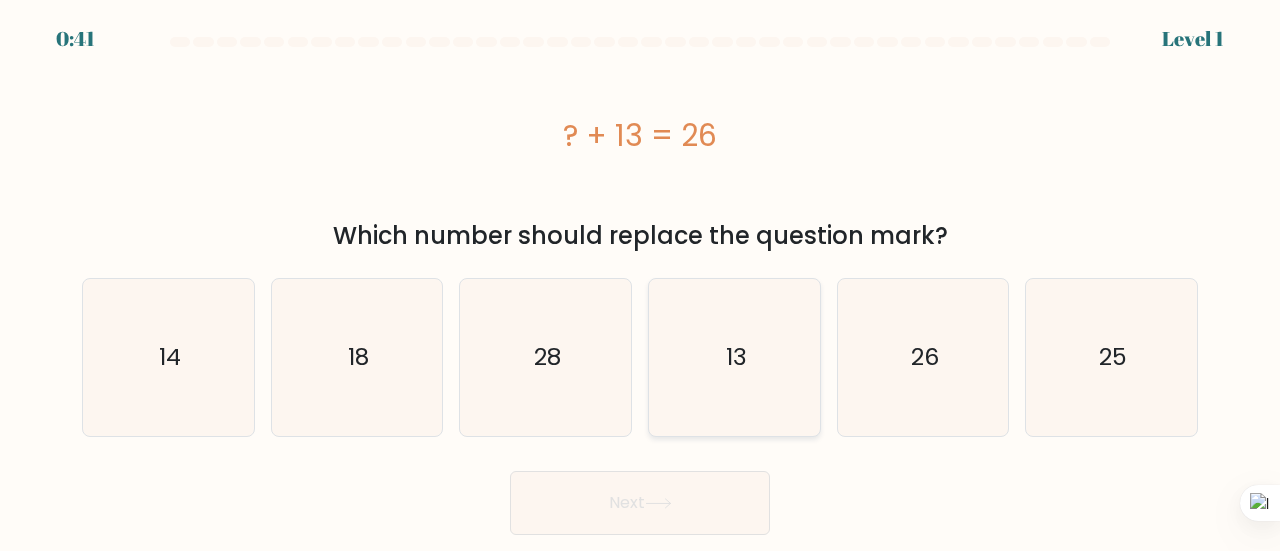 click on "13" 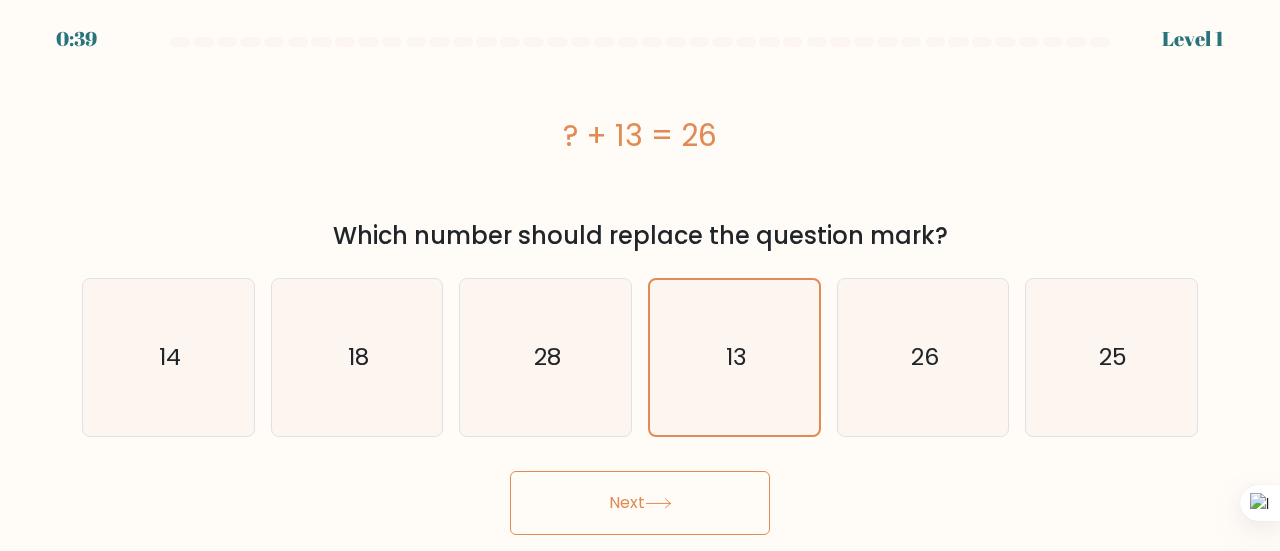 click on "Next" at bounding box center (640, 503) 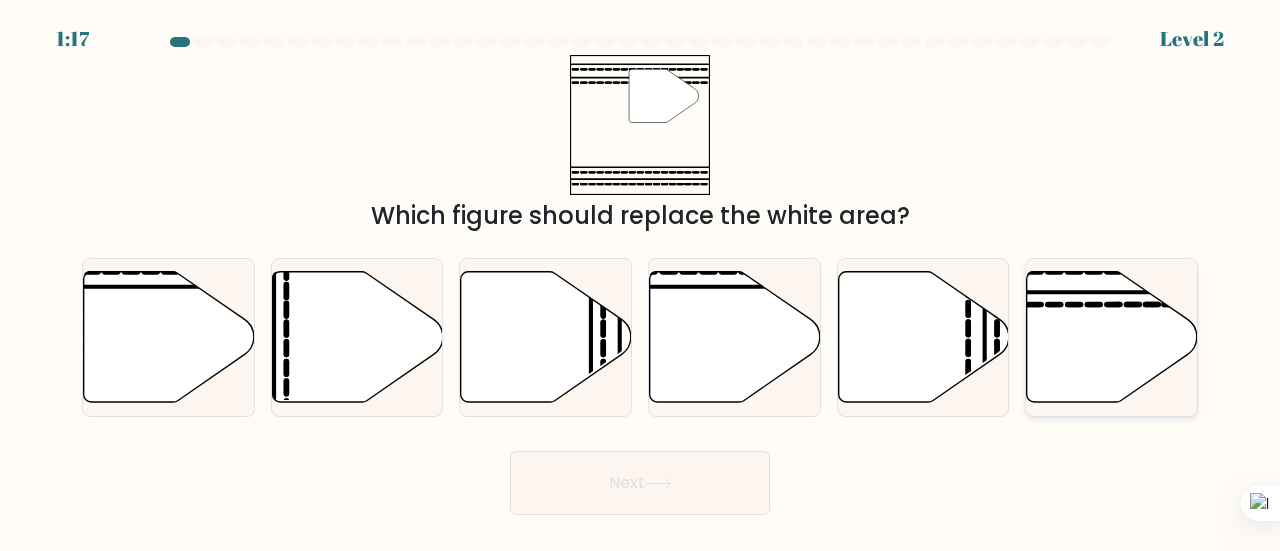 click 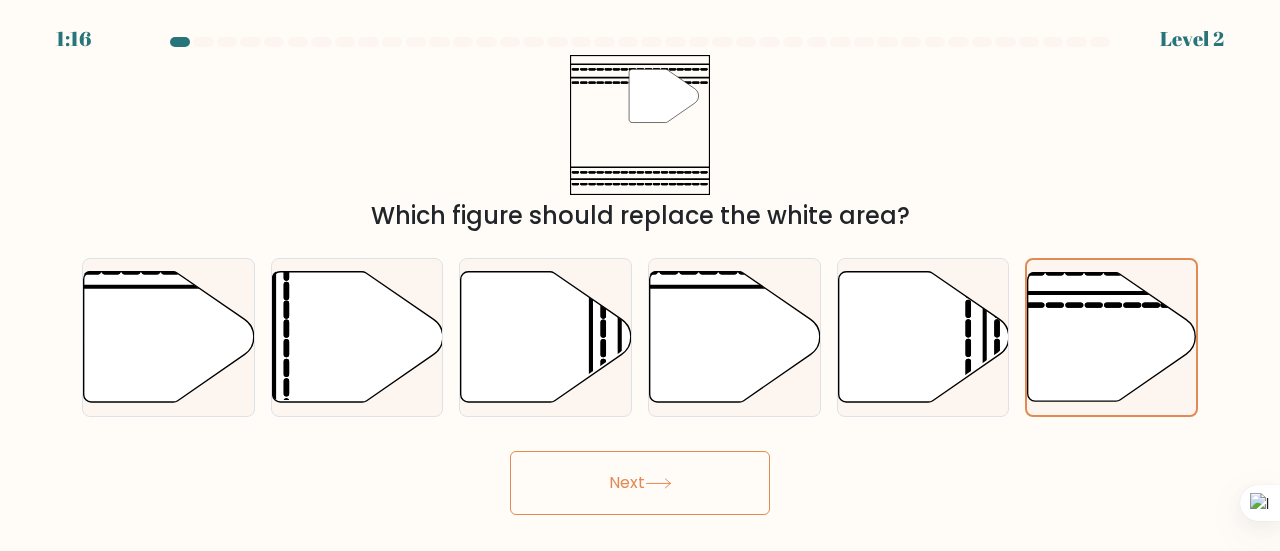 click on "Next" at bounding box center [640, 483] 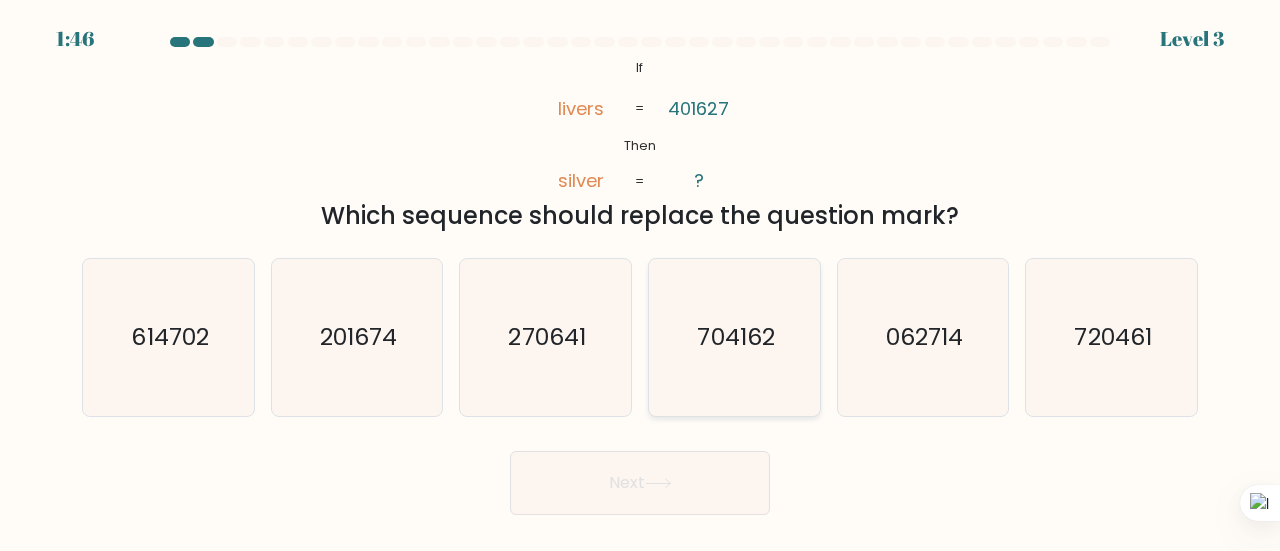 click on "704162" 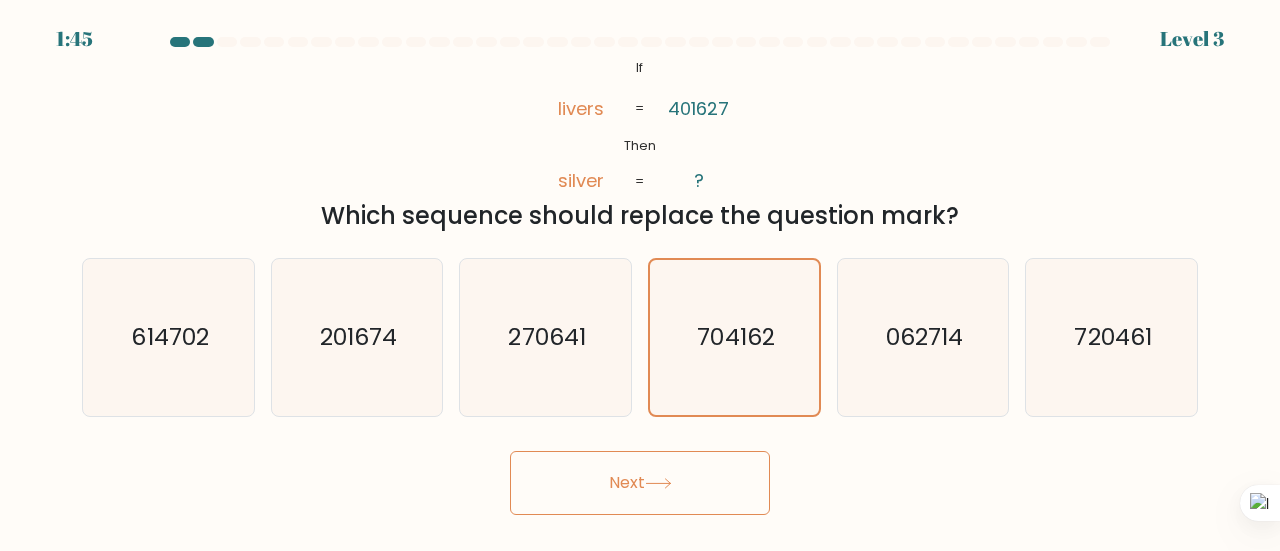 click on "Next" at bounding box center (640, 483) 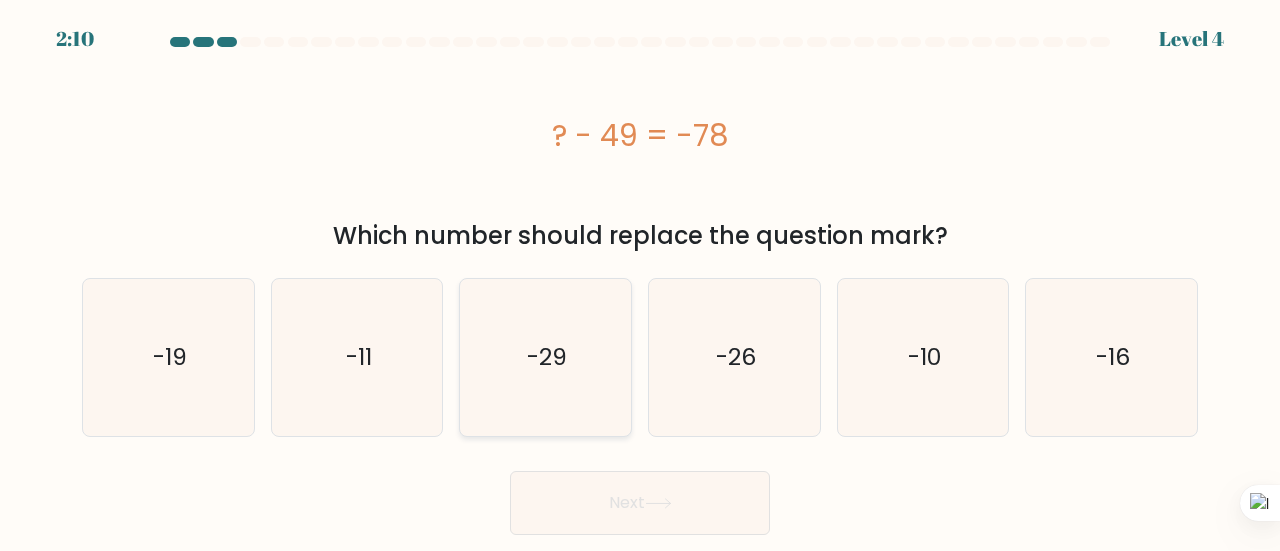 click on "-29" 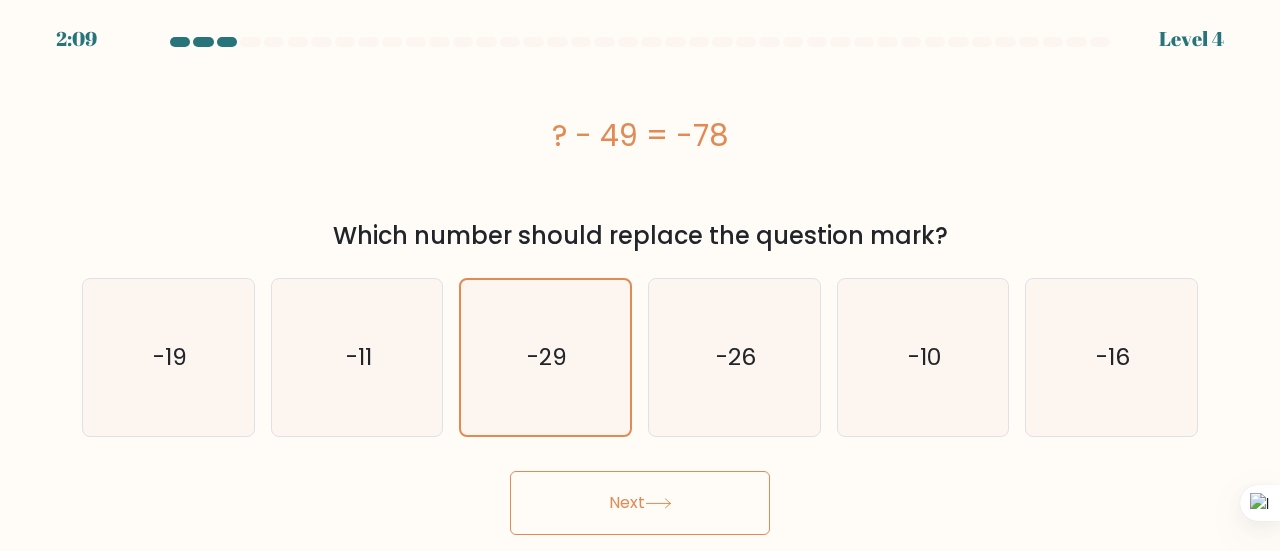 click on "Next" at bounding box center [640, 503] 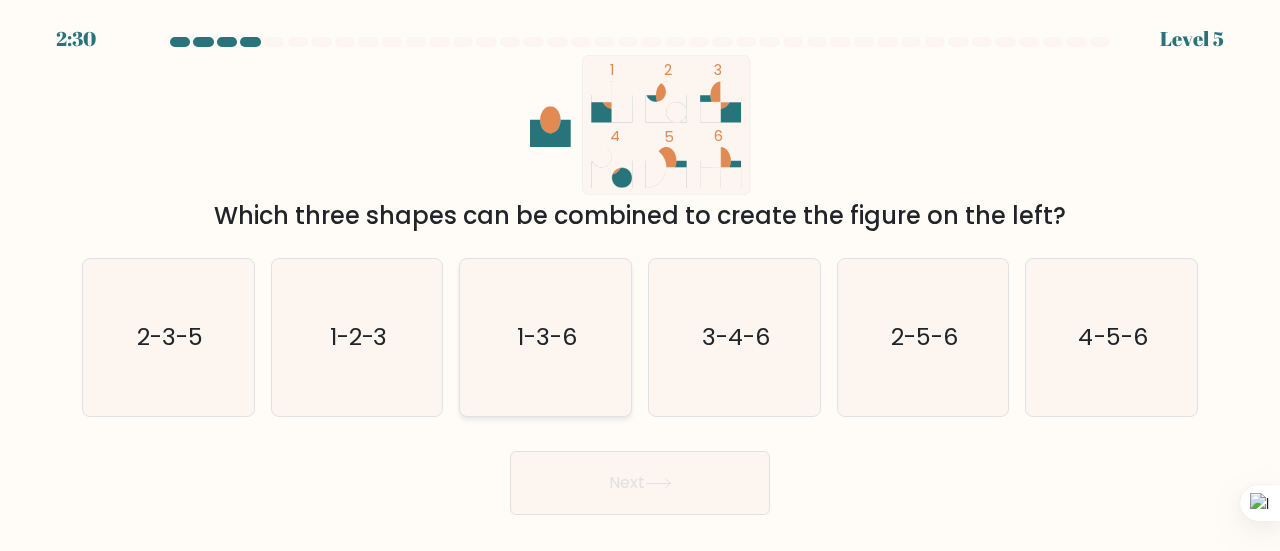 click on "1-3-6" 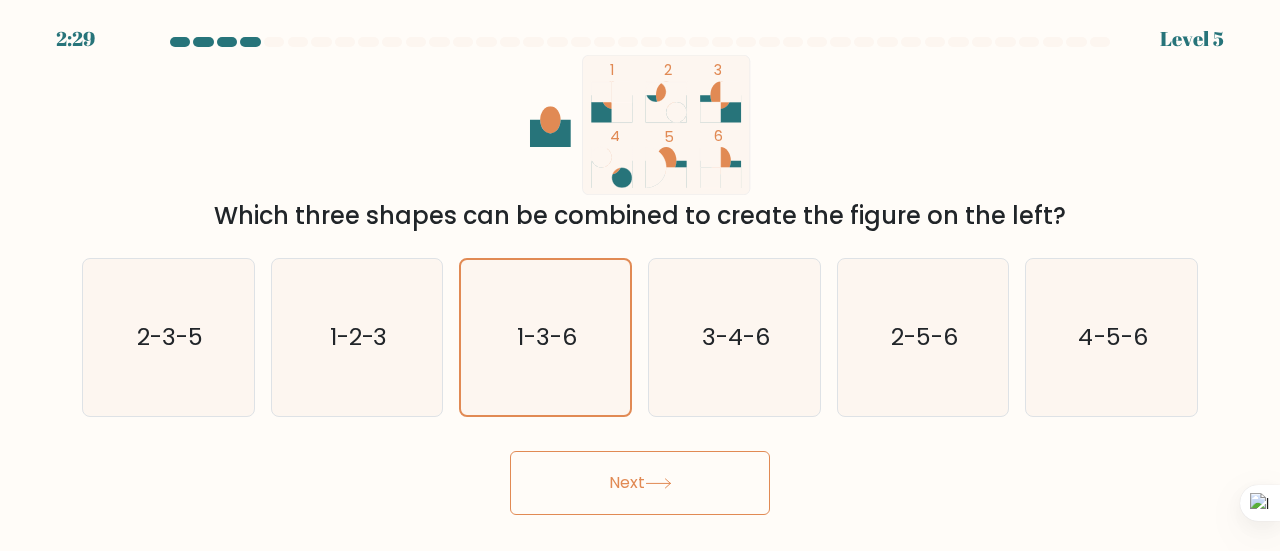 click on "Next" at bounding box center (640, 483) 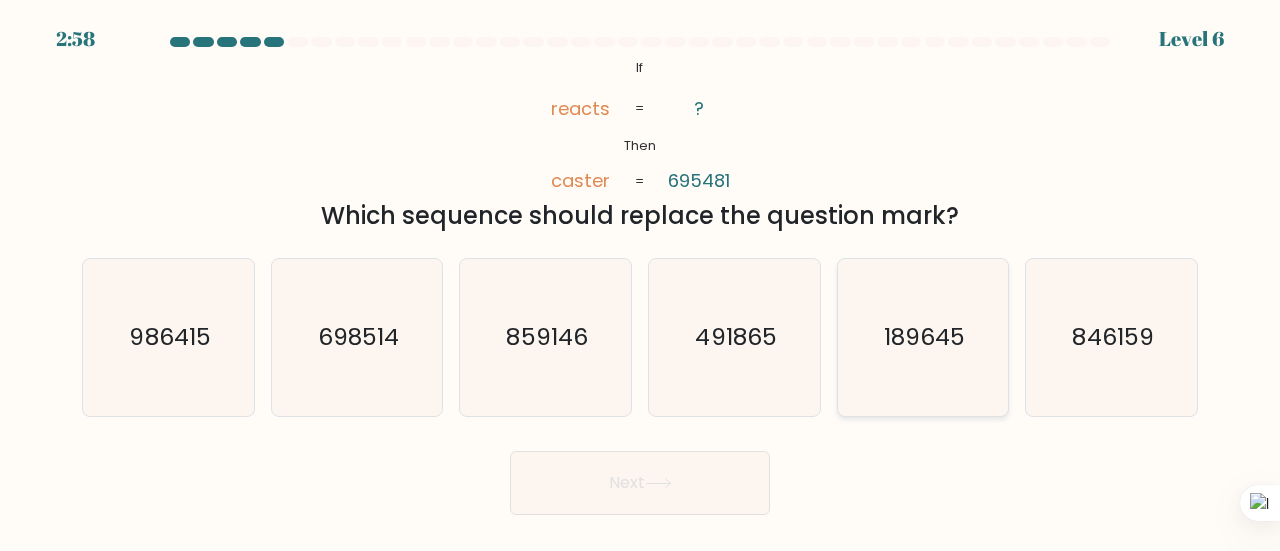 click on "189645" 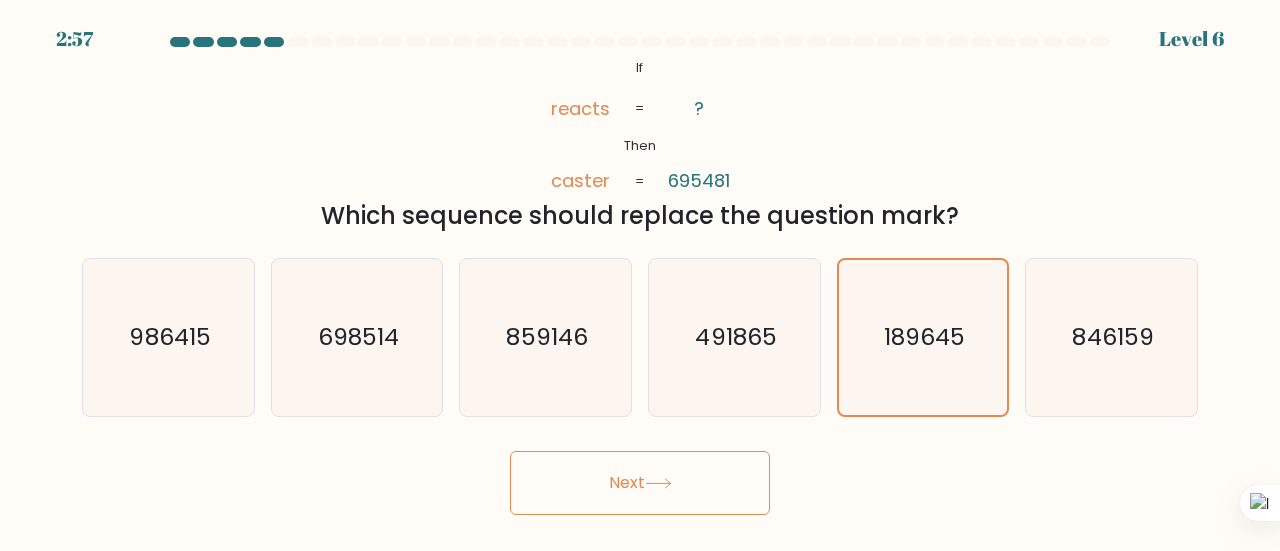 click on "Next" at bounding box center (640, 483) 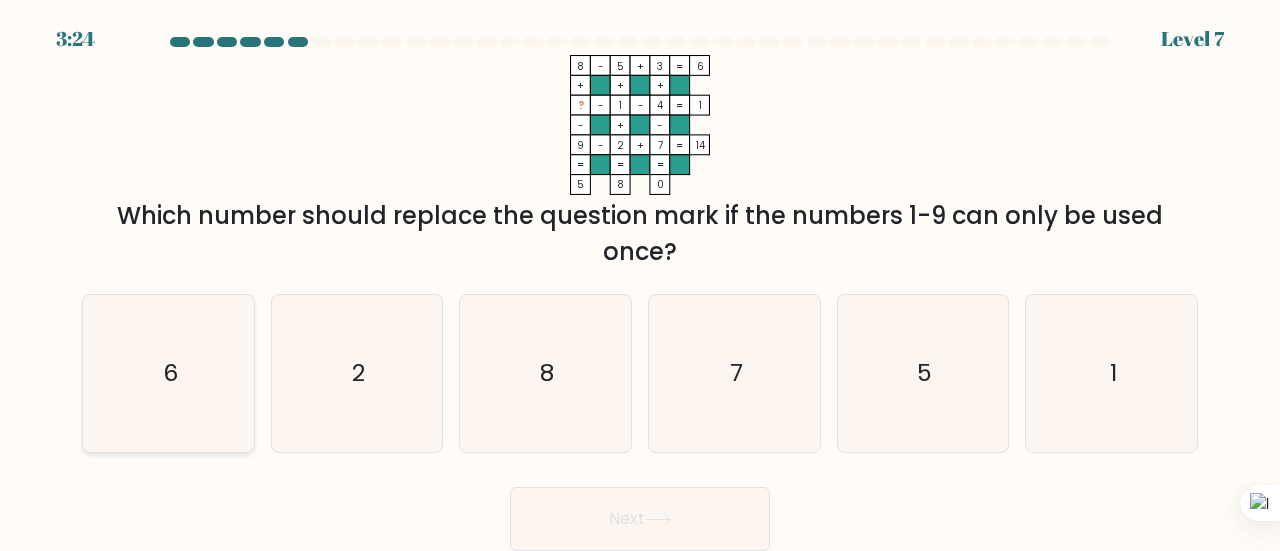 click on "6" 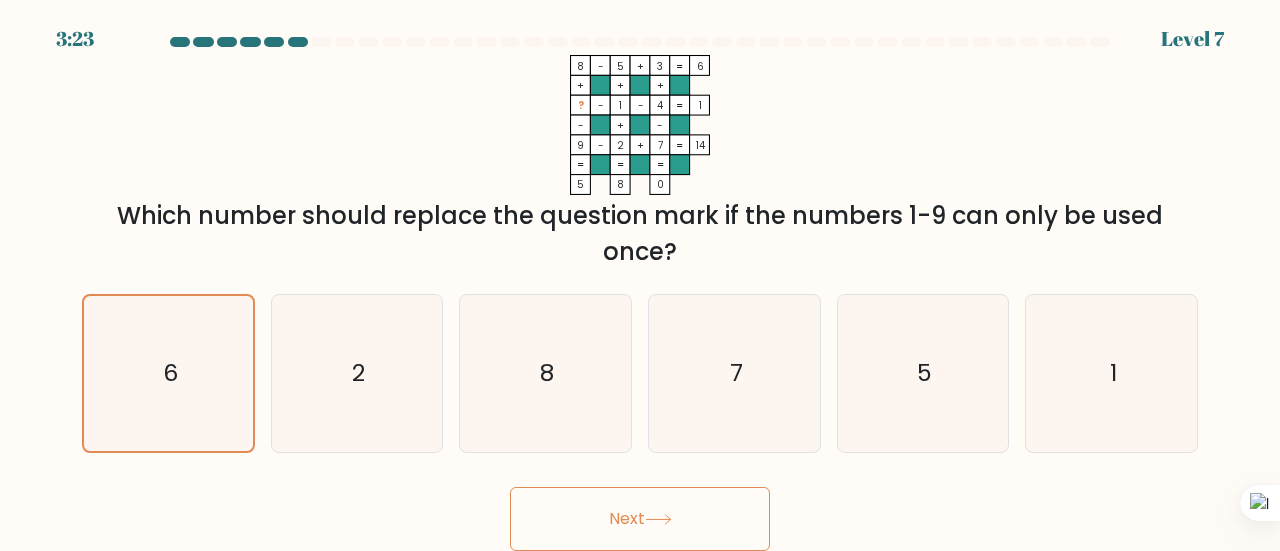 click on "Next" at bounding box center (640, 519) 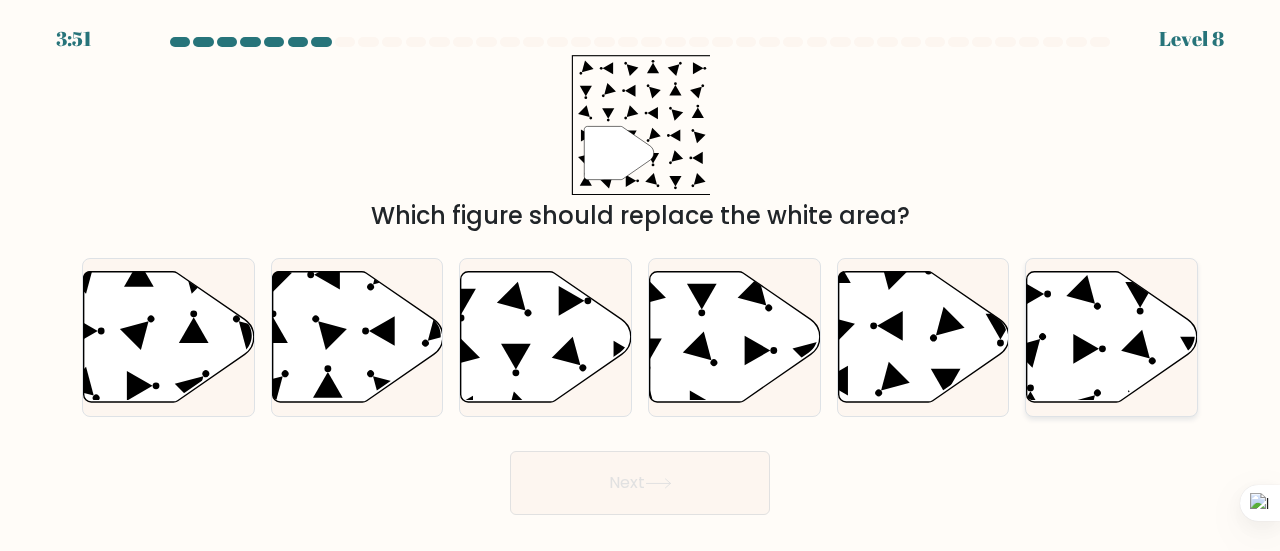 click 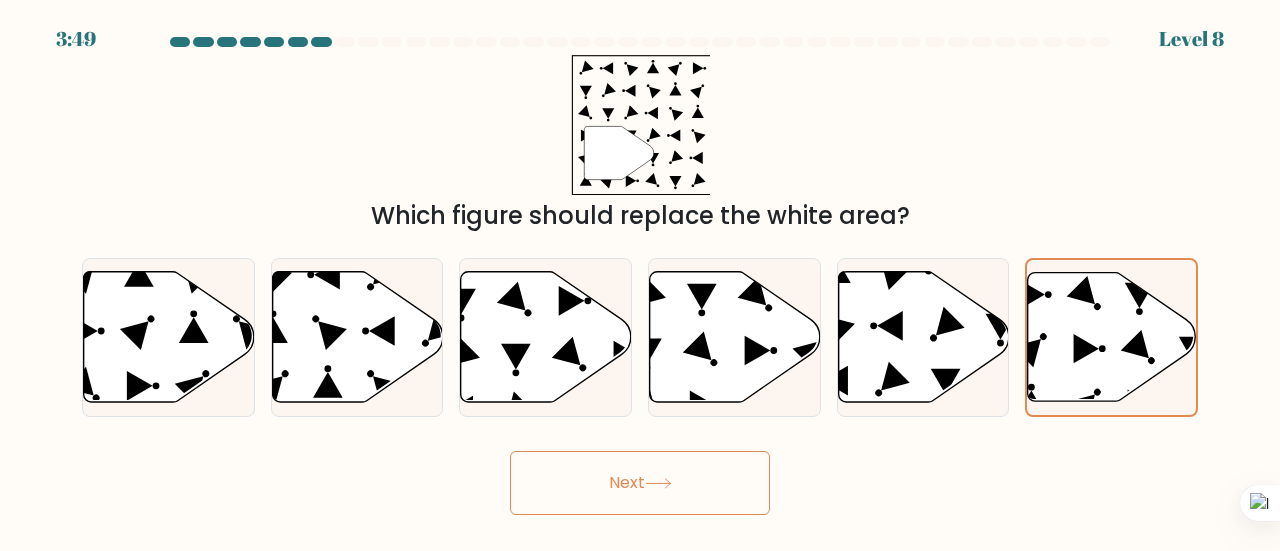 click on "Next" at bounding box center (640, 483) 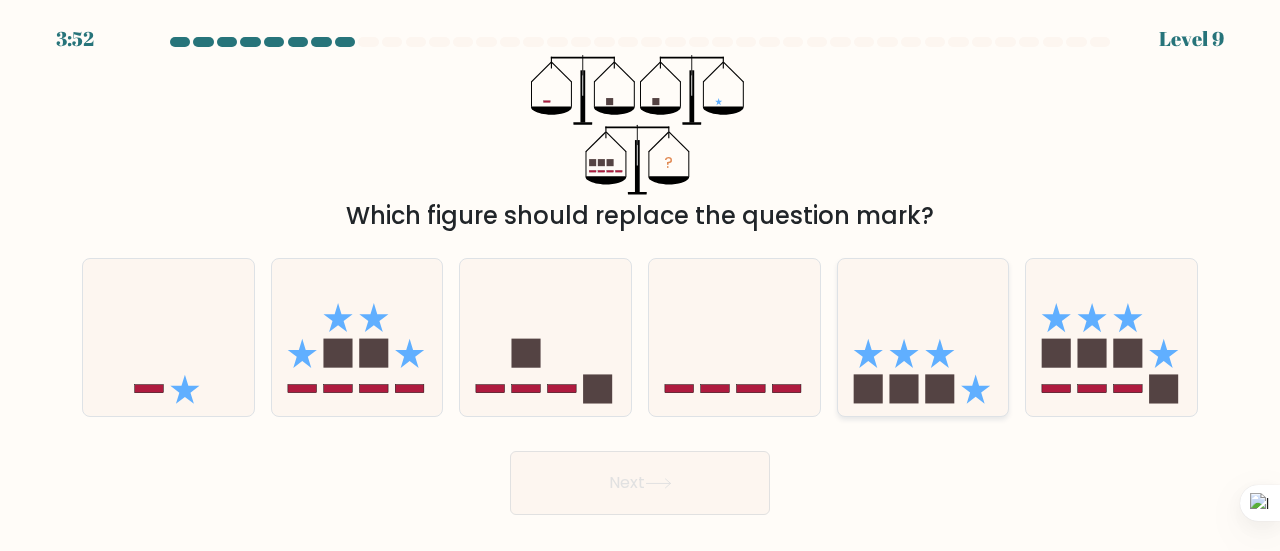 click 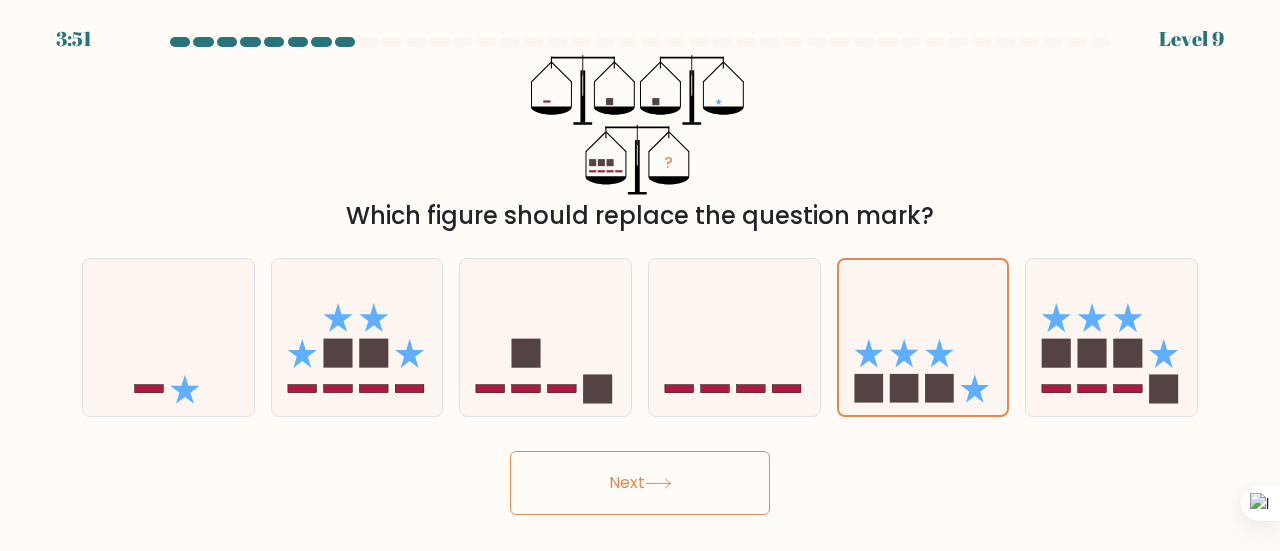 click on "Next" at bounding box center [640, 483] 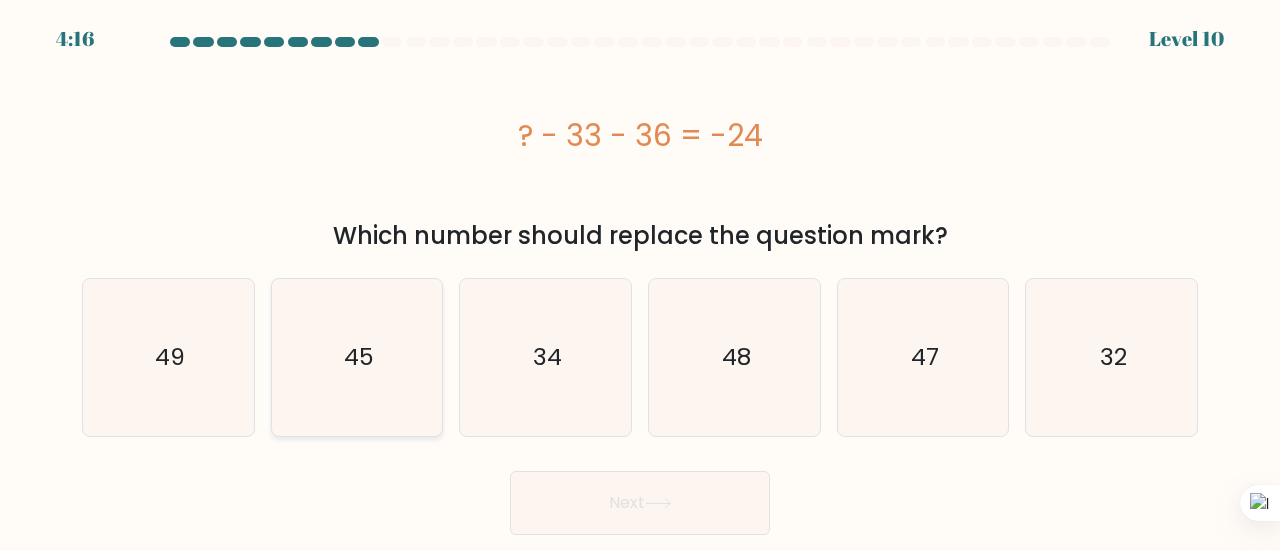 click on "45" 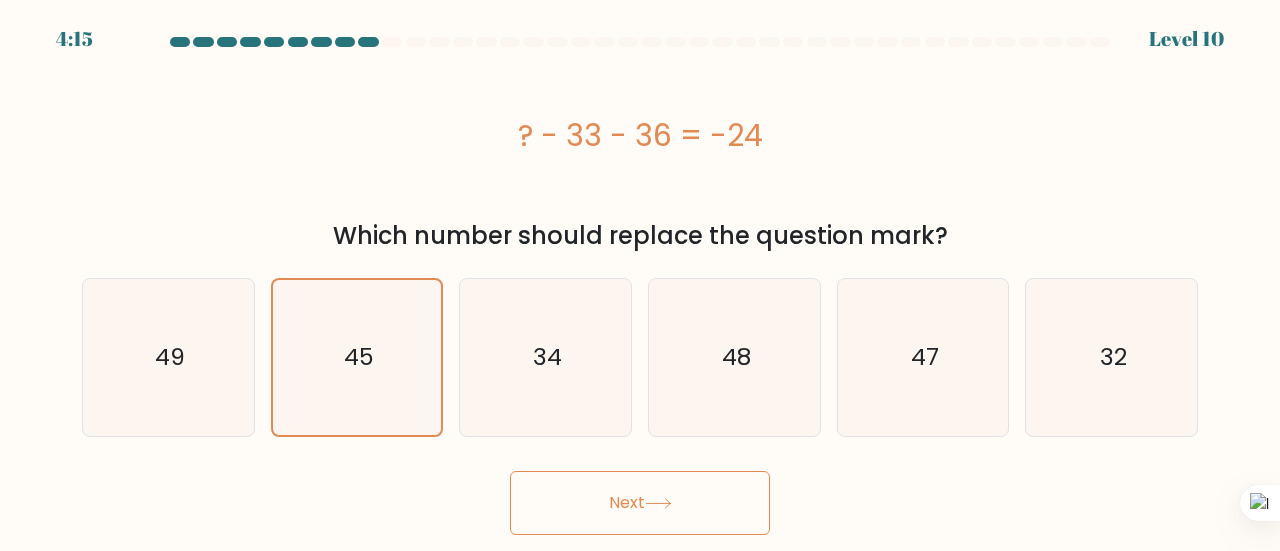 click on "Next" at bounding box center (640, 503) 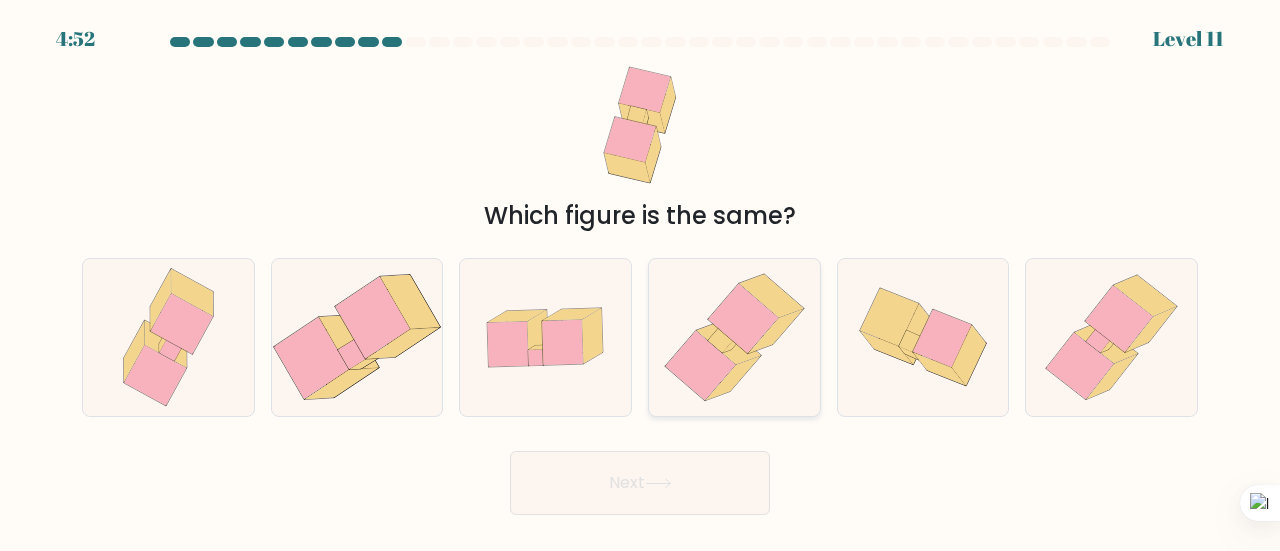 click 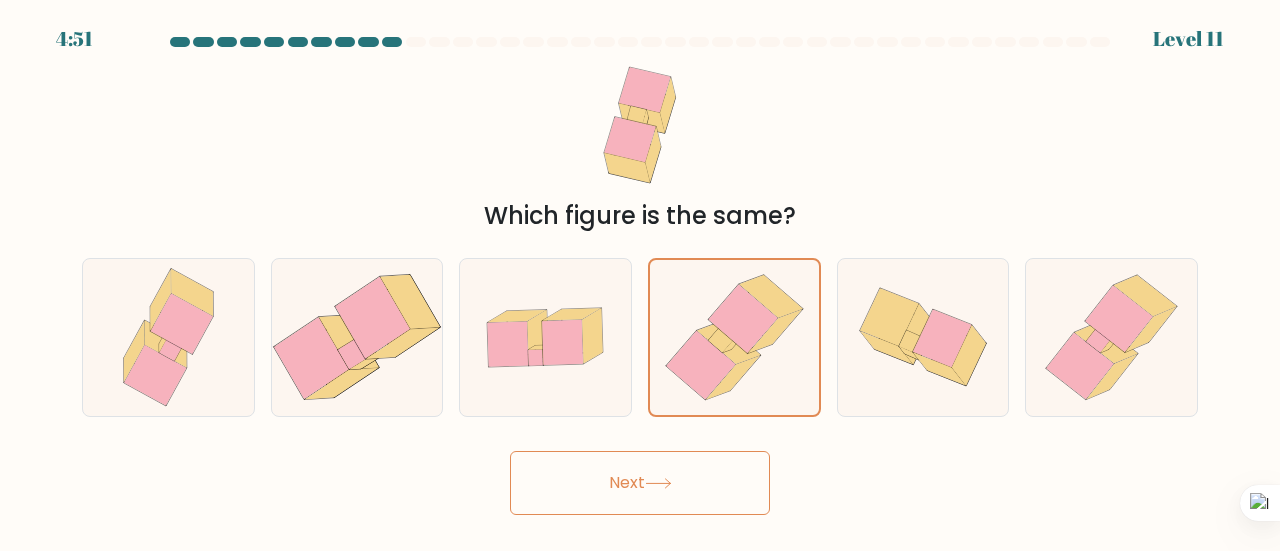 click on "Next" at bounding box center (640, 483) 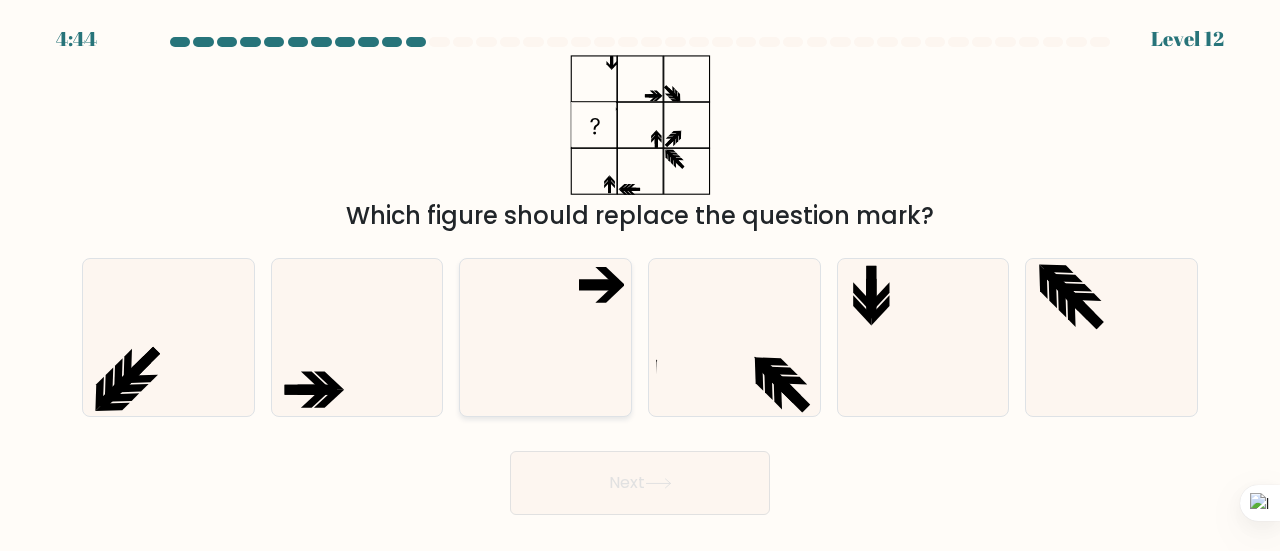 click 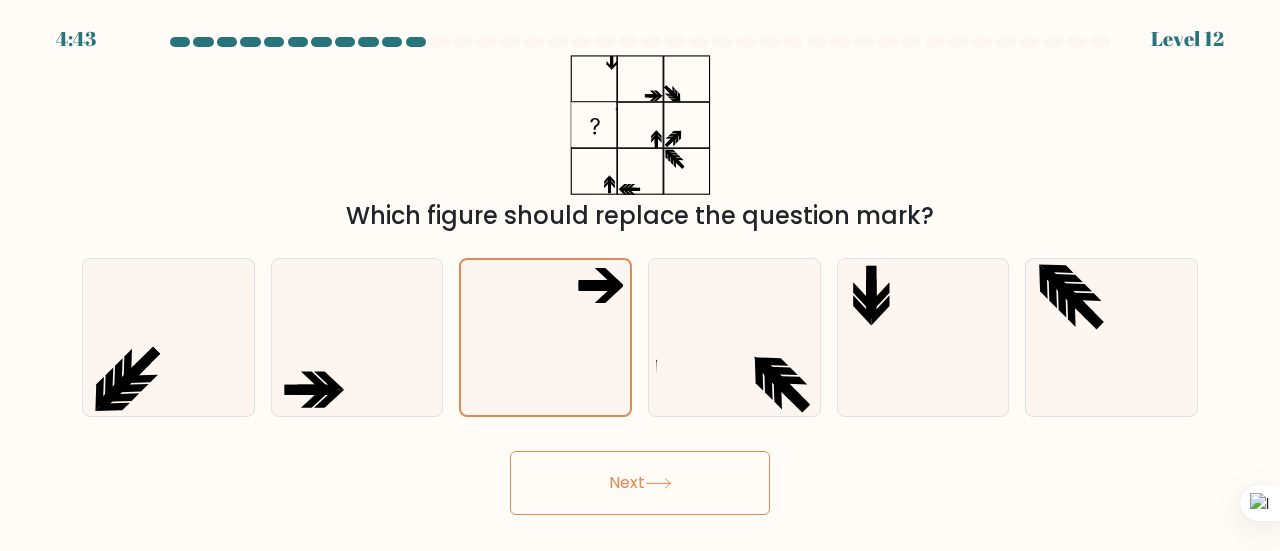 click on "Next" at bounding box center [640, 483] 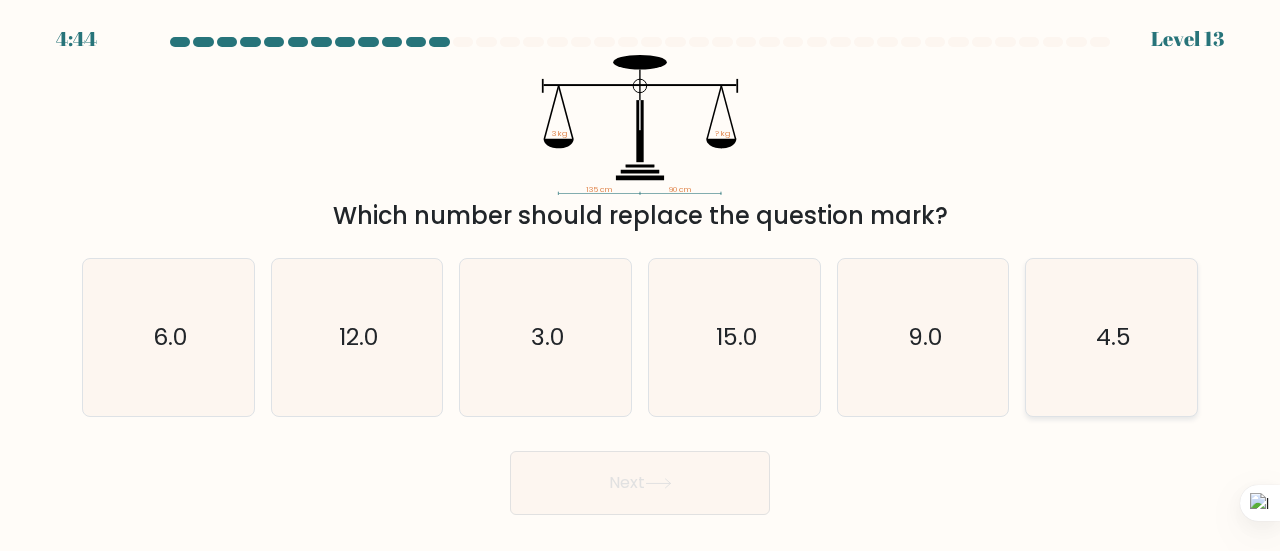 click on "4.5" 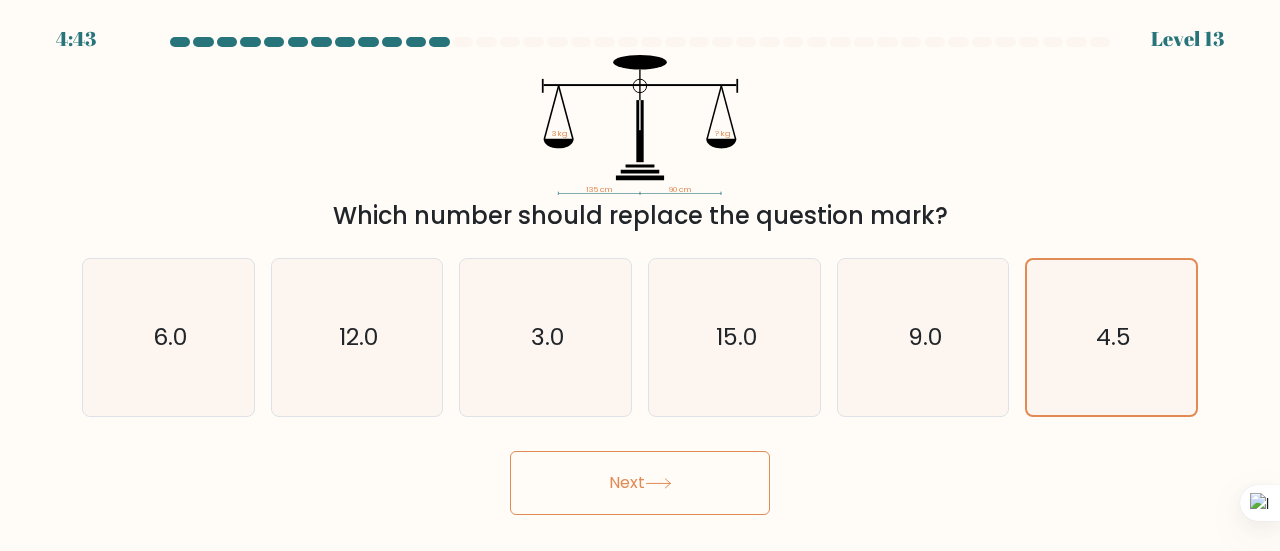 click on "Next" at bounding box center (640, 483) 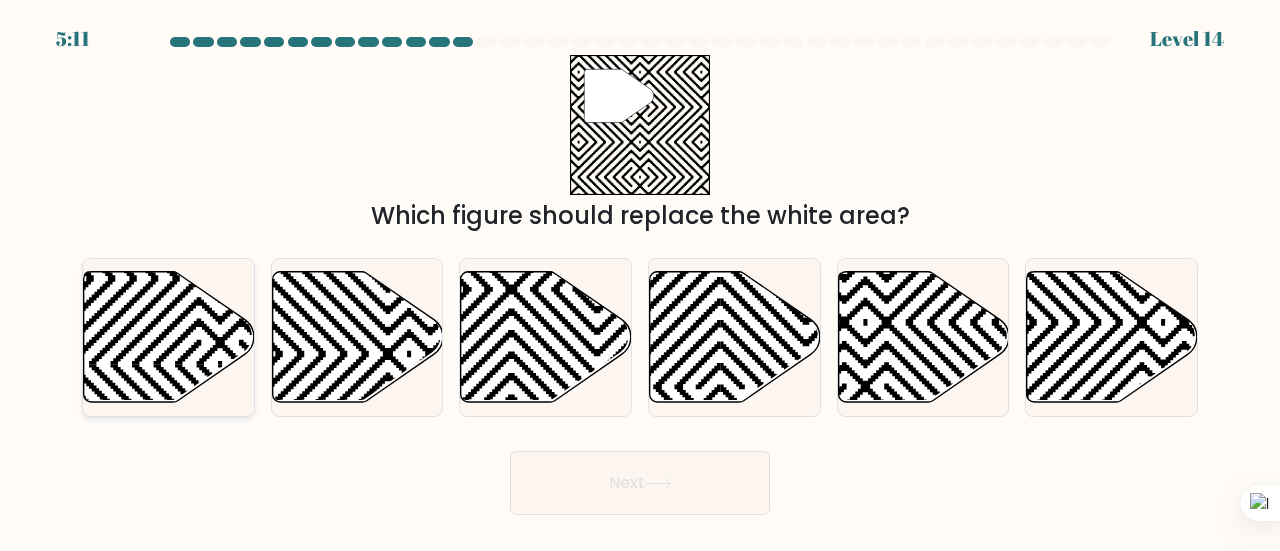click 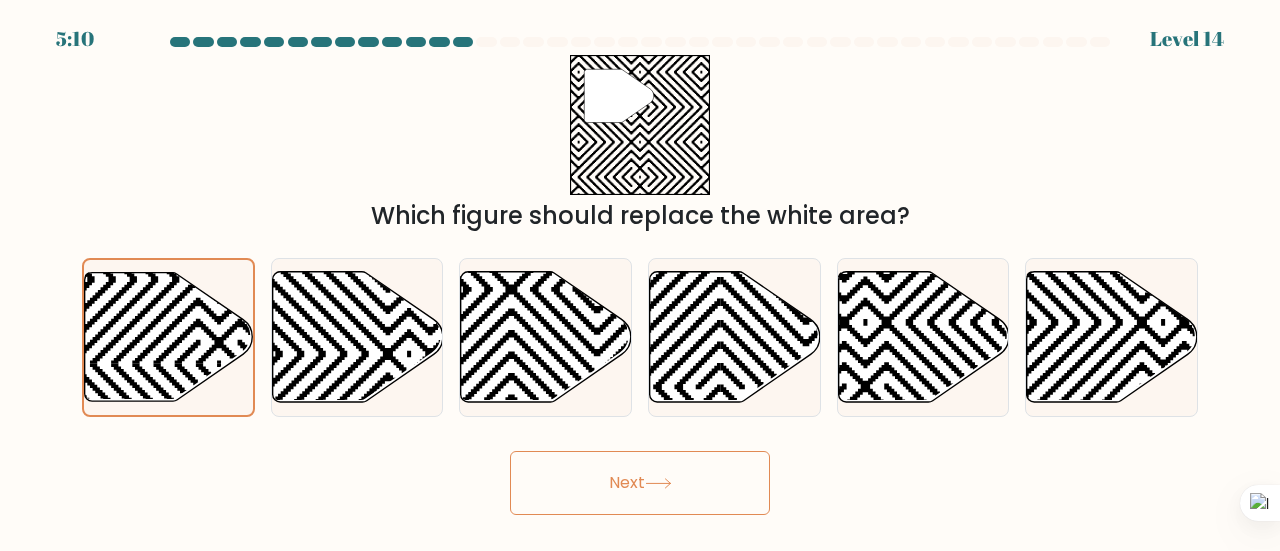 click on "Next" at bounding box center (640, 483) 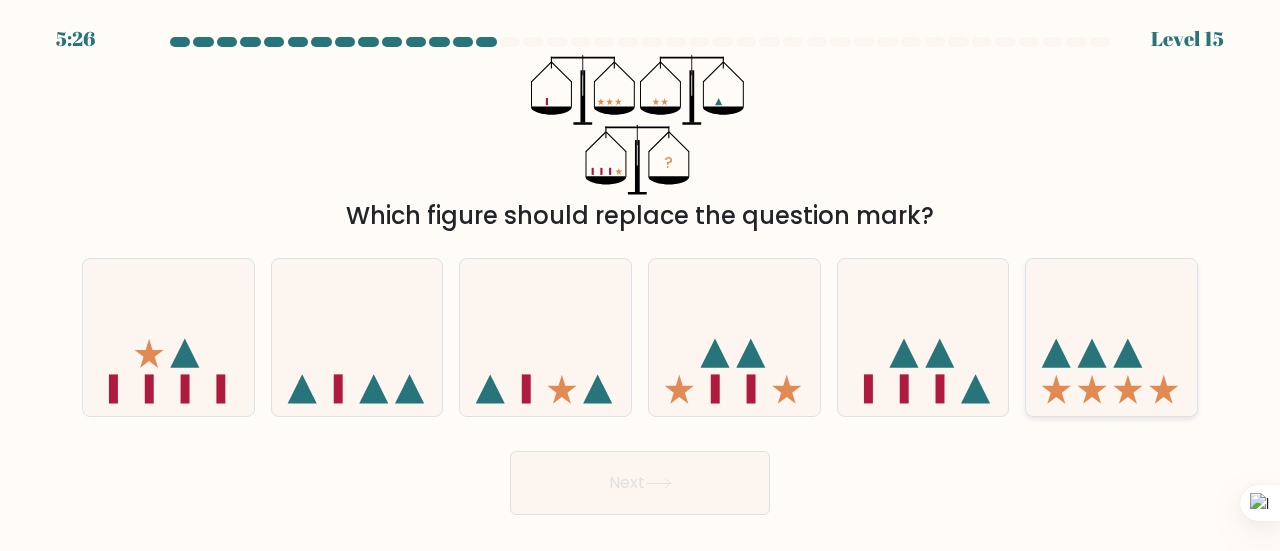 click 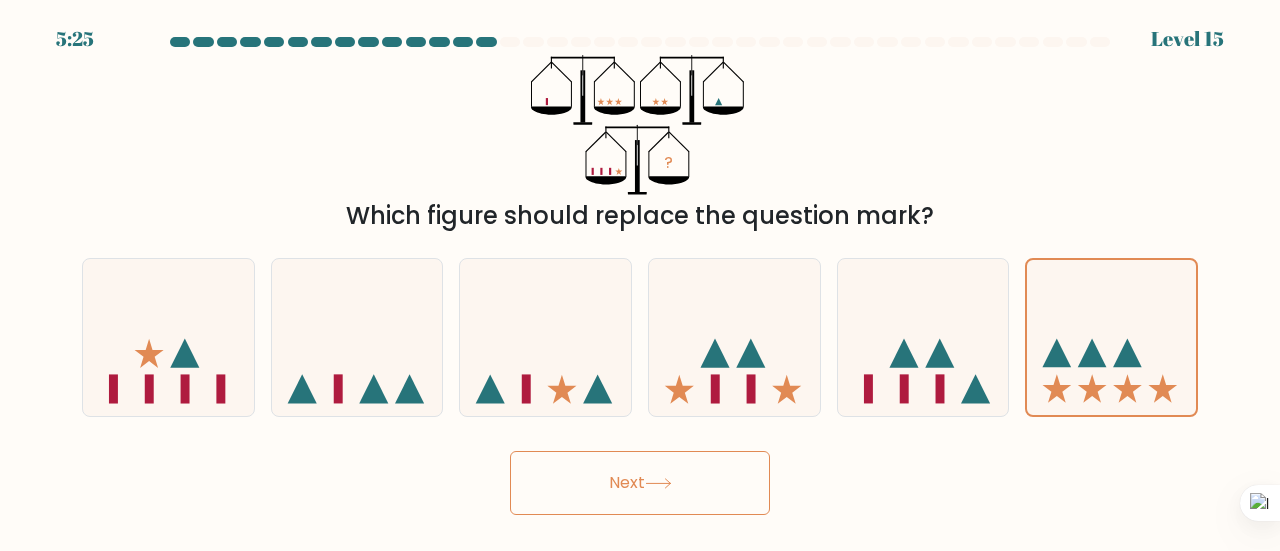click on "Next" at bounding box center [640, 483] 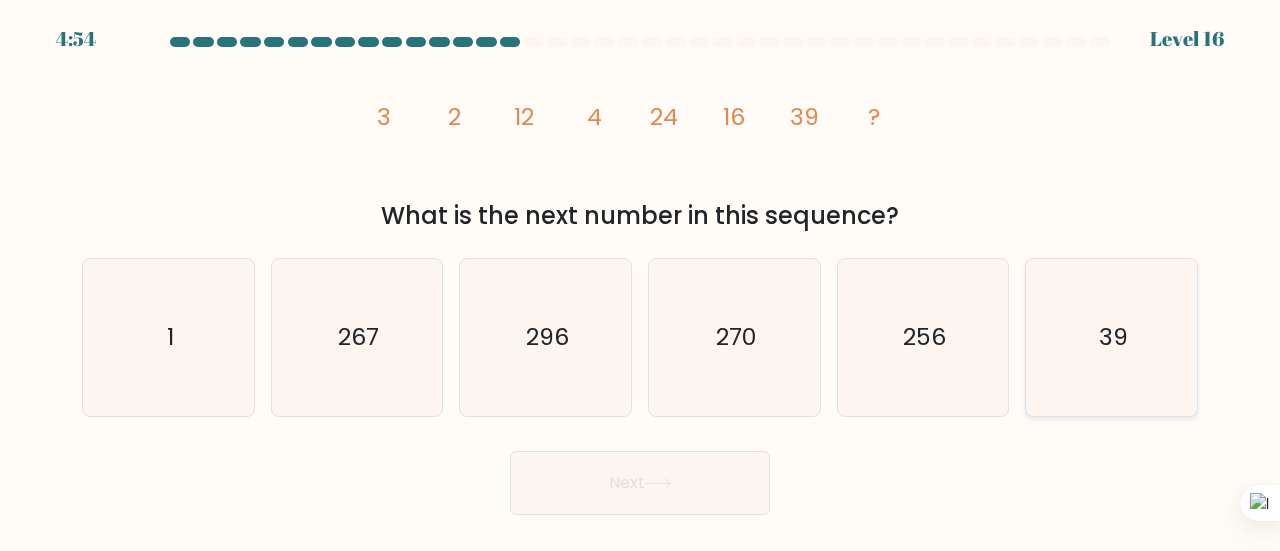 click on "39" 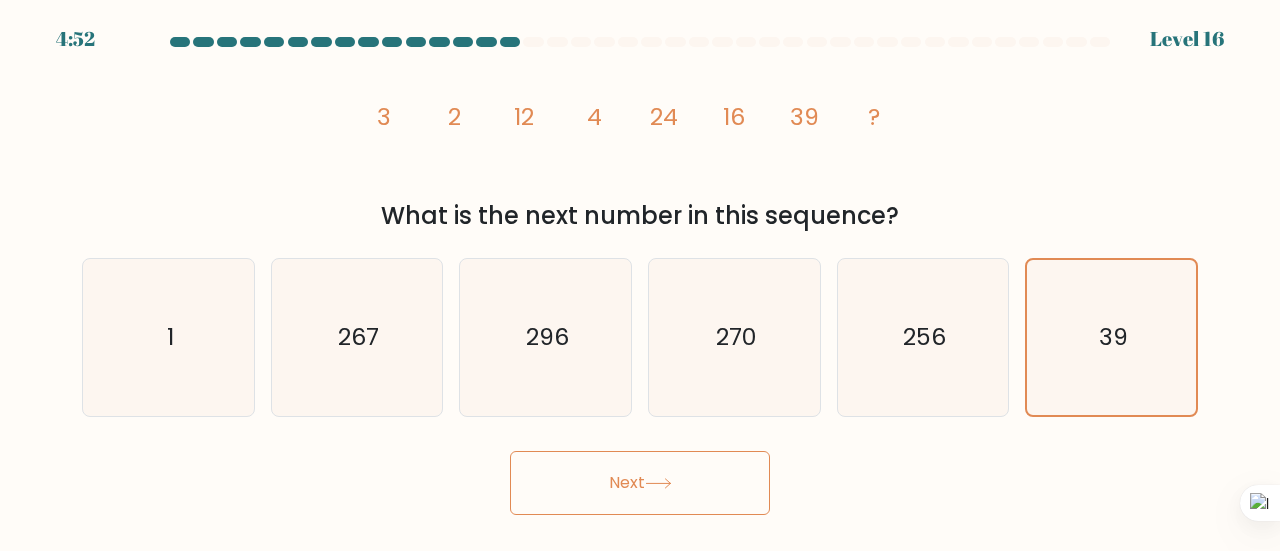 click on "Next" at bounding box center (640, 483) 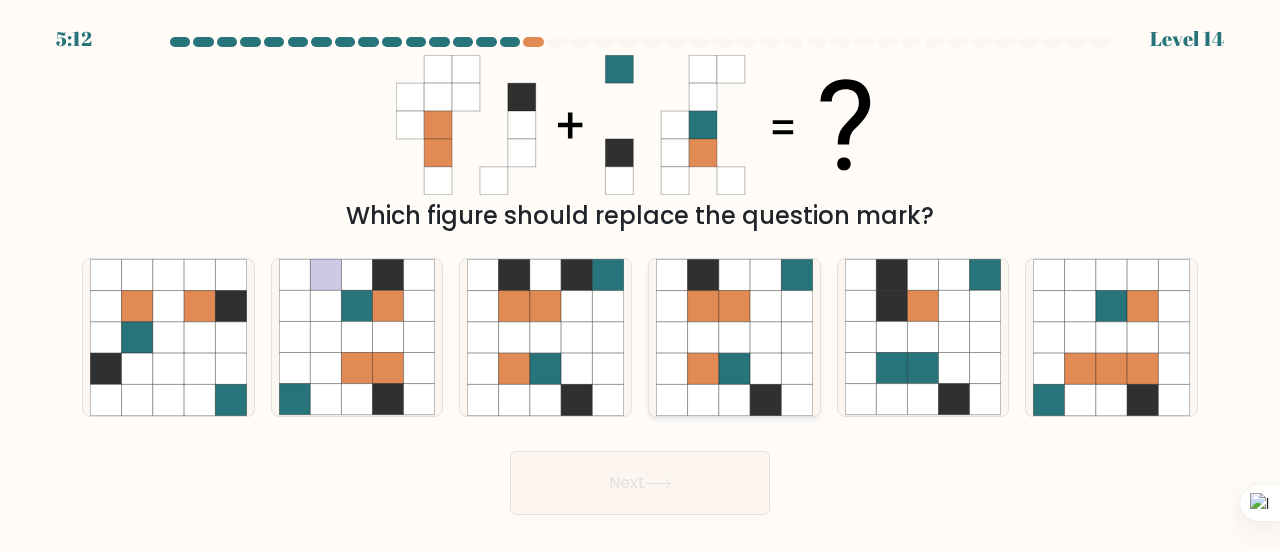 click 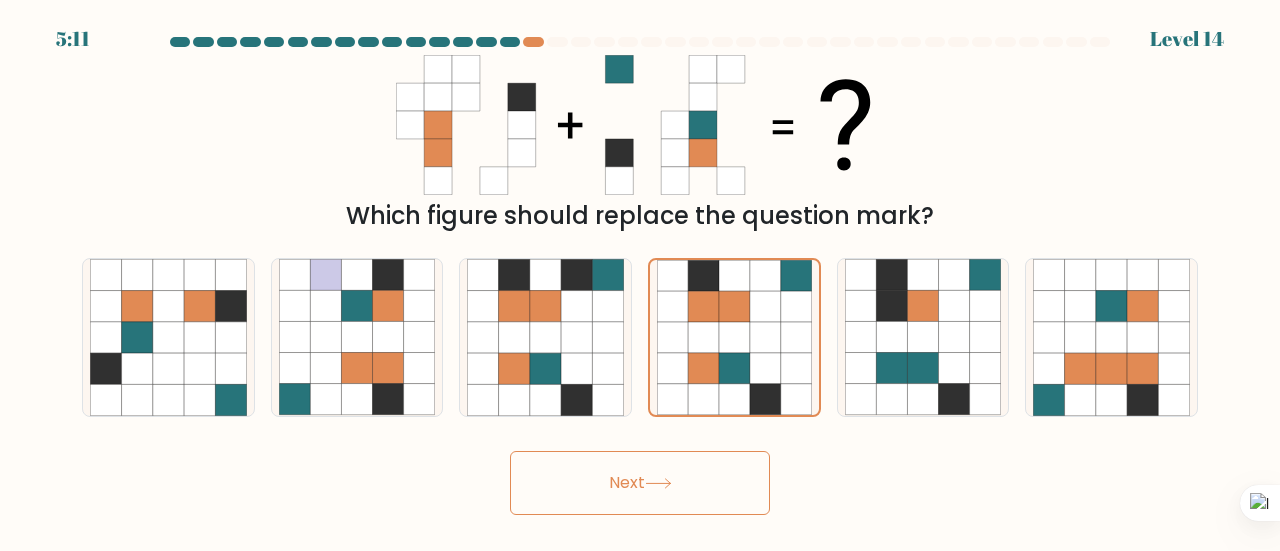 click on "Next" at bounding box center (640, 483) 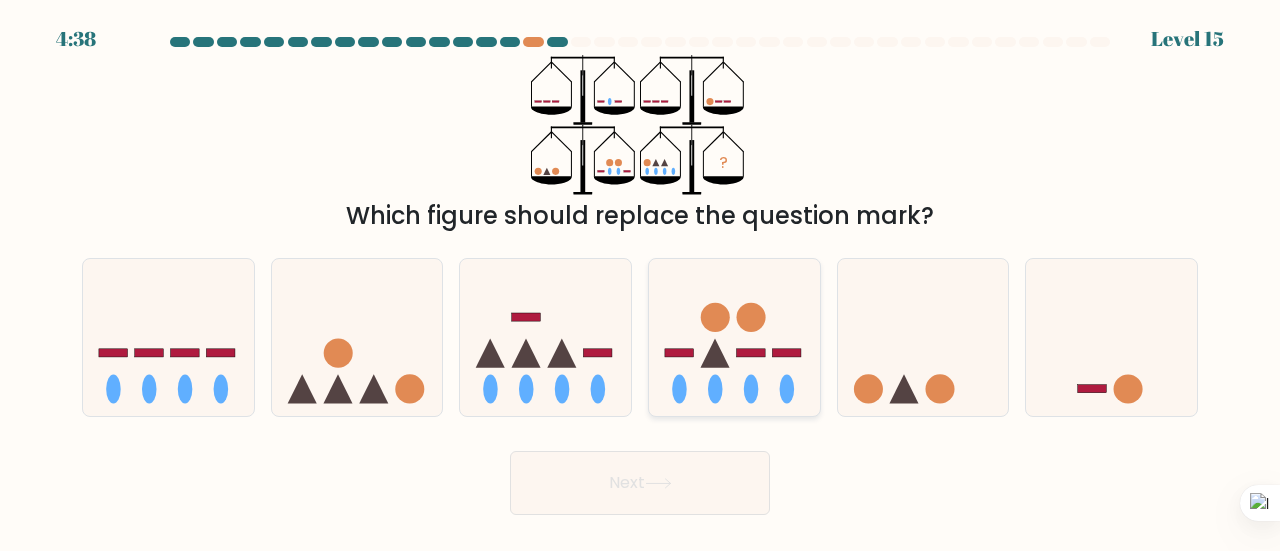click 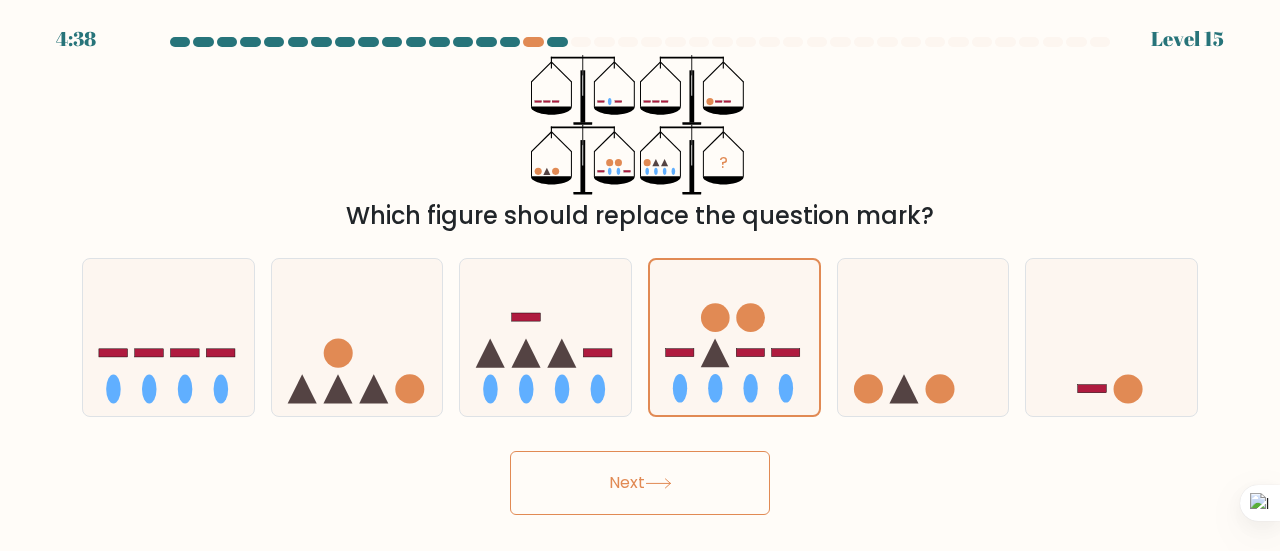 click on "Next" at bounding box center (640, 483) 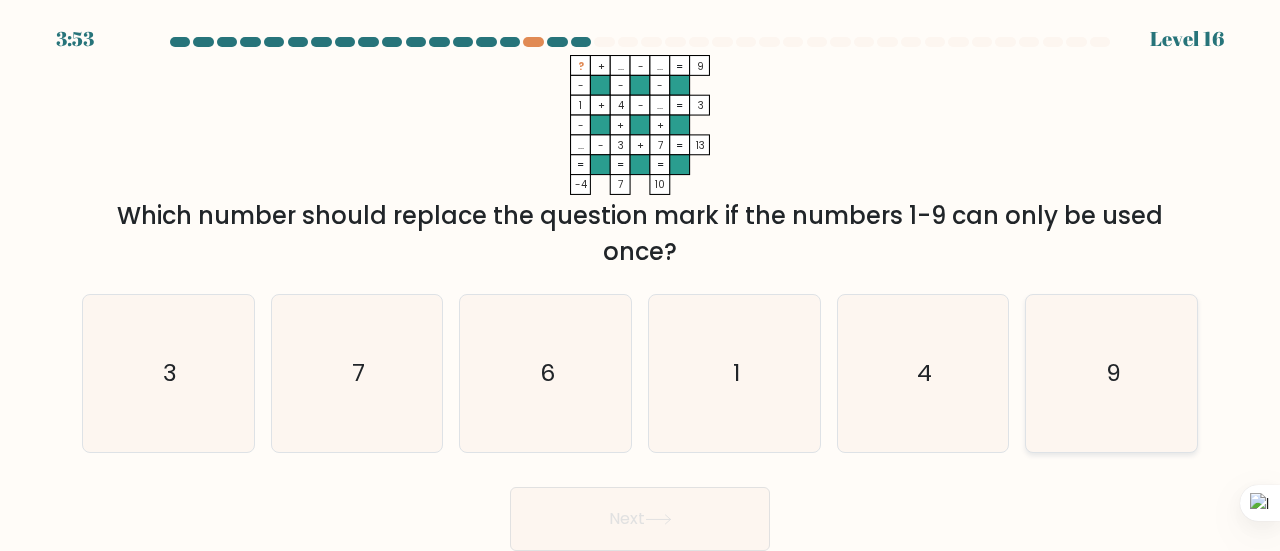 click on "9" 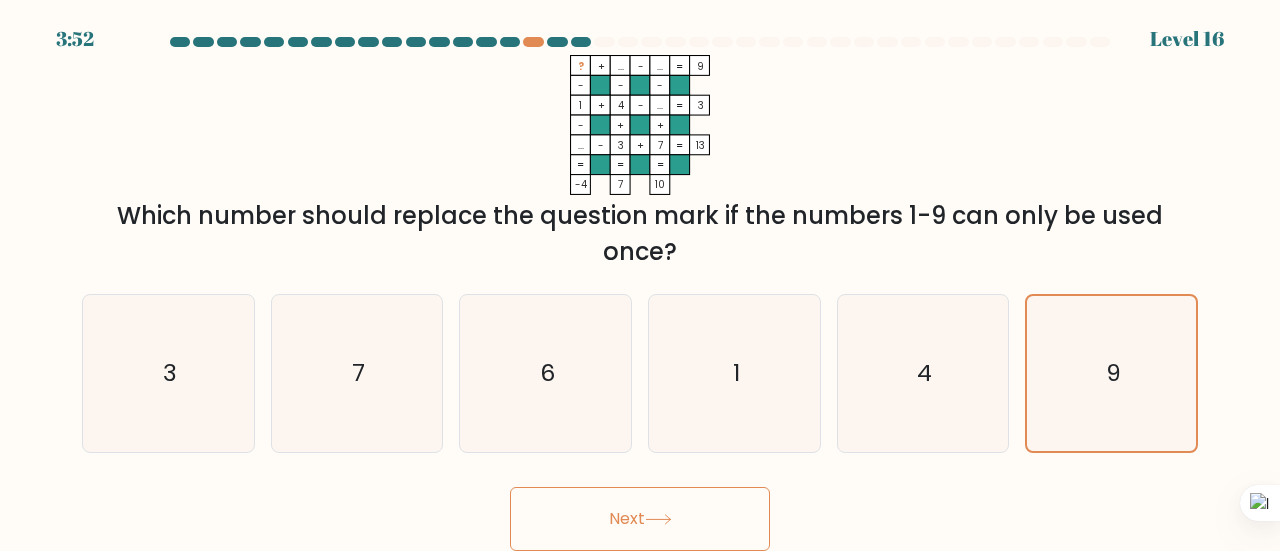 click on "Next" at bounding box center [640, 519] 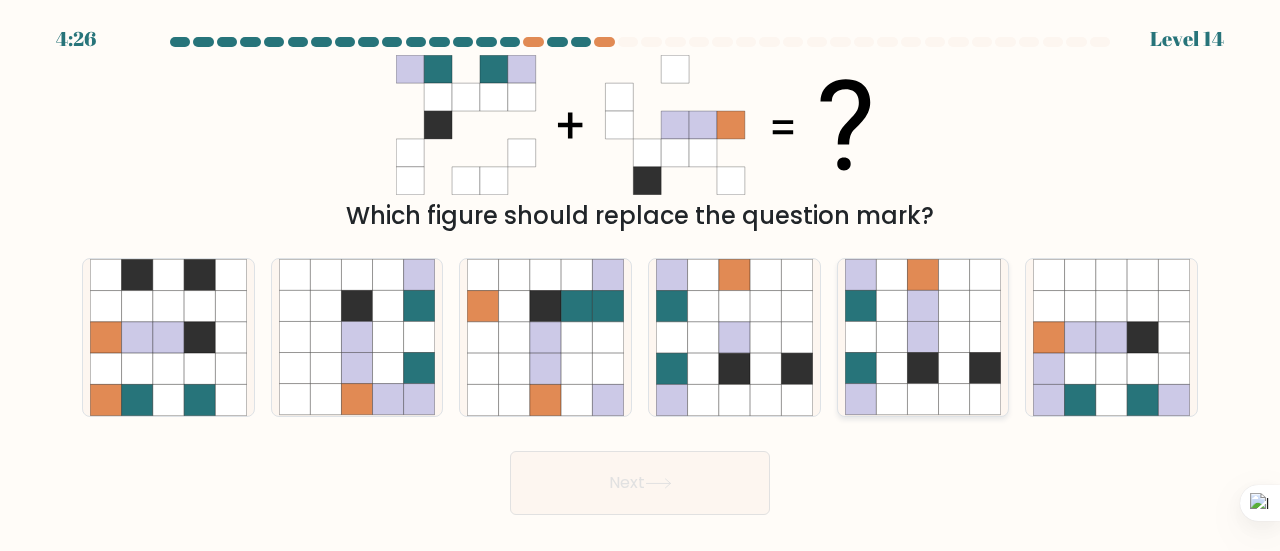 click 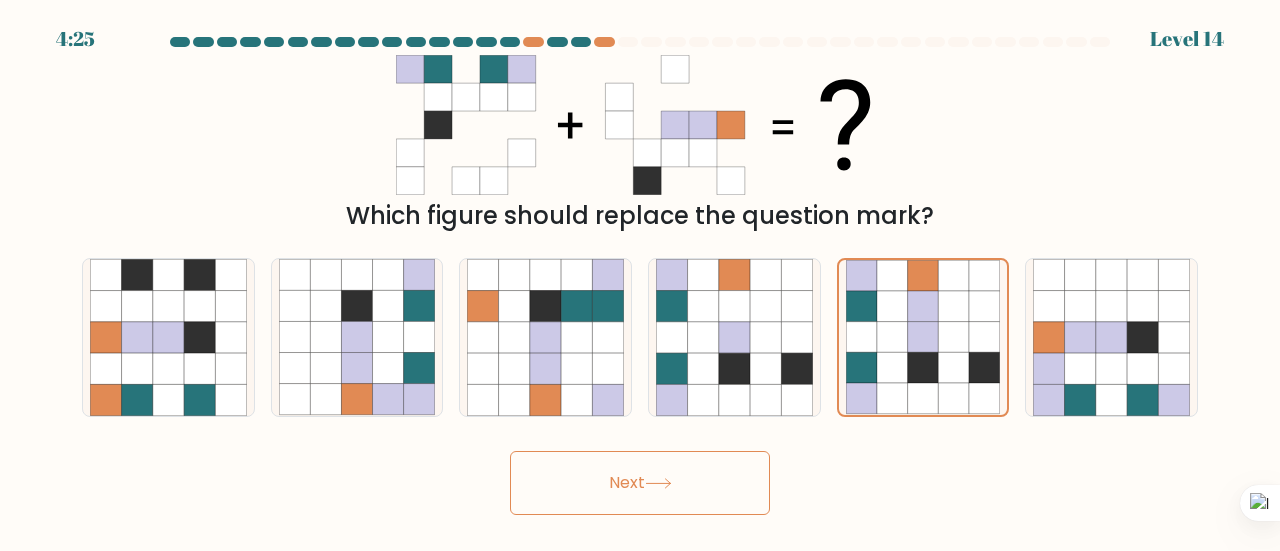 click 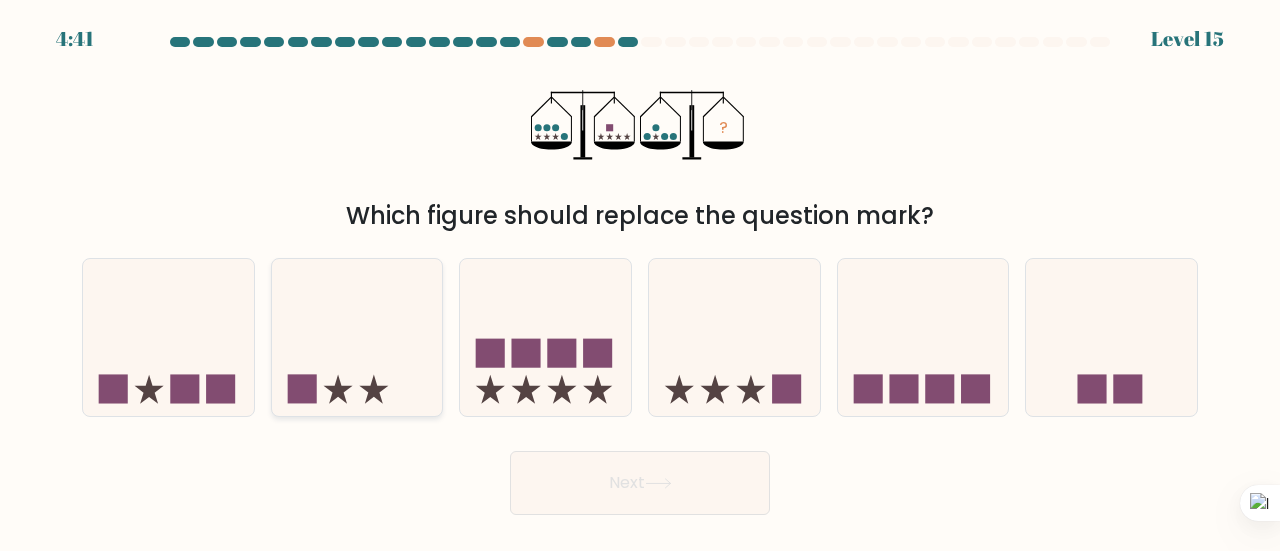 click 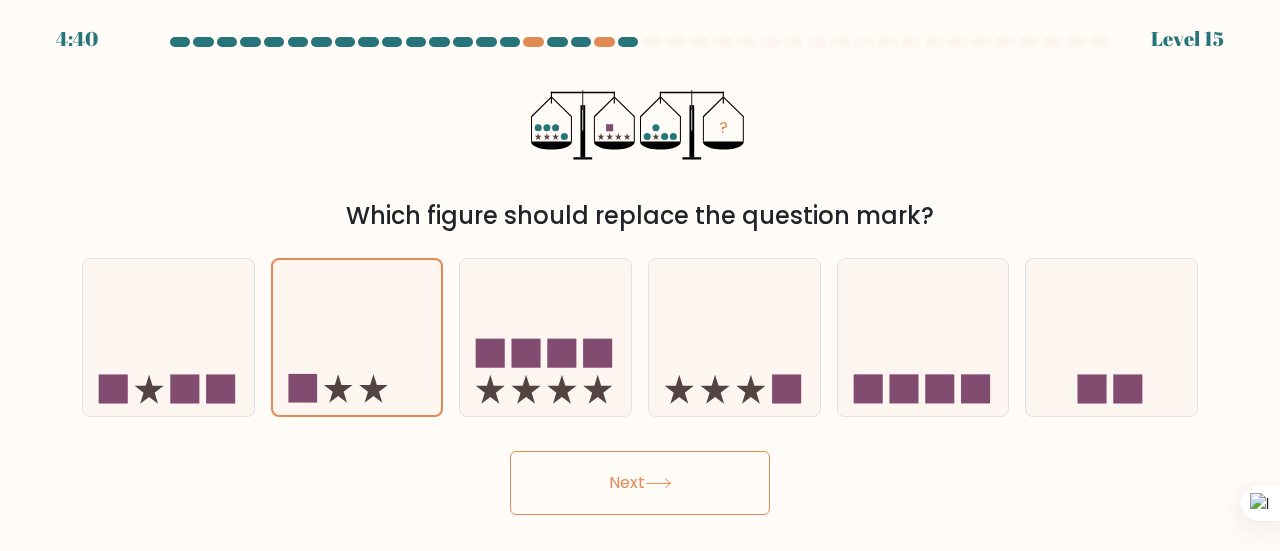 click on "Next" at bounding box center (640, 483) 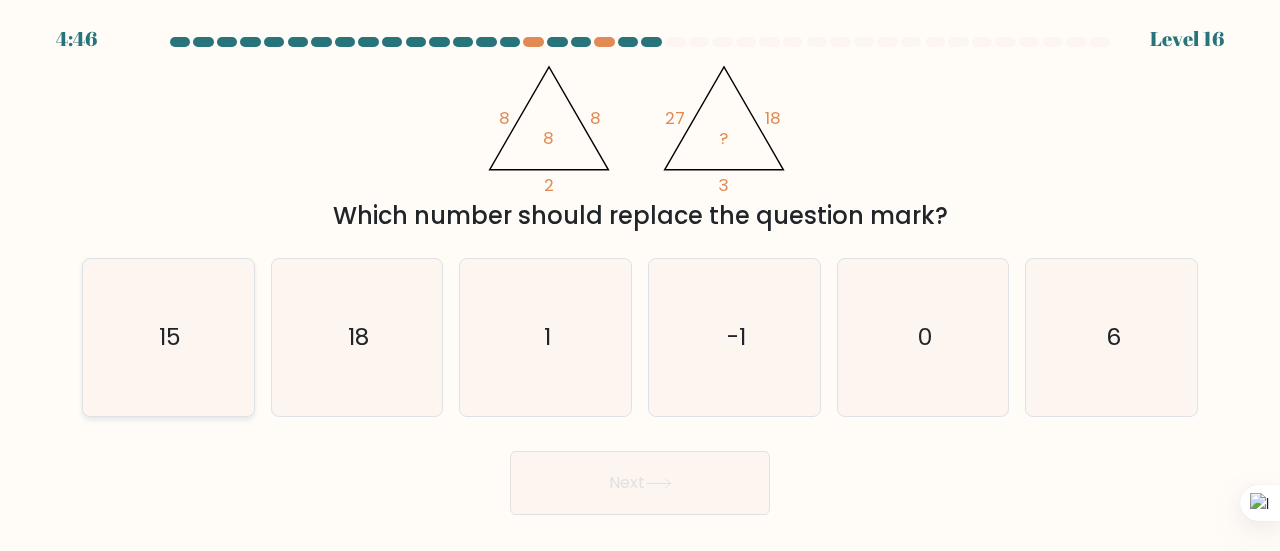 click on "15" 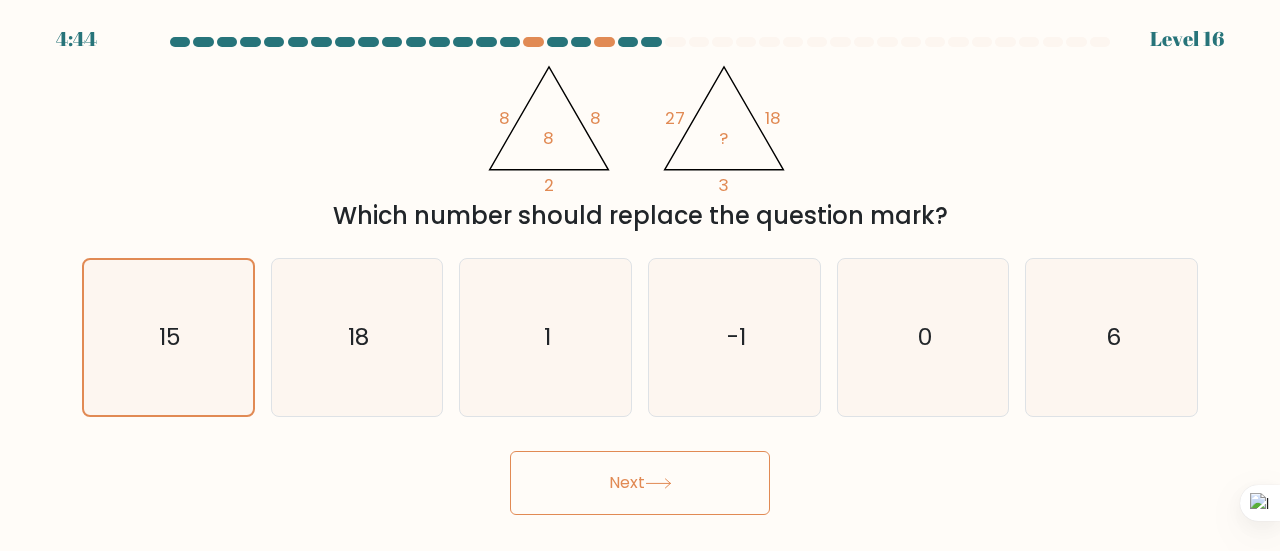 click on "Next" at bounding box center [640, 483] 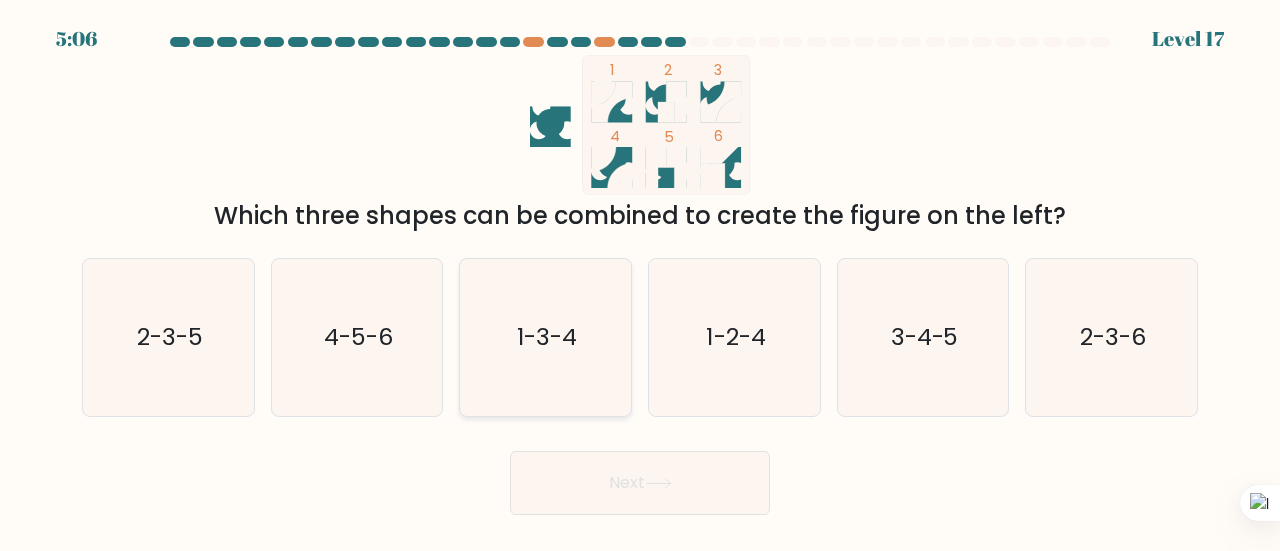 click on "1-3-4" 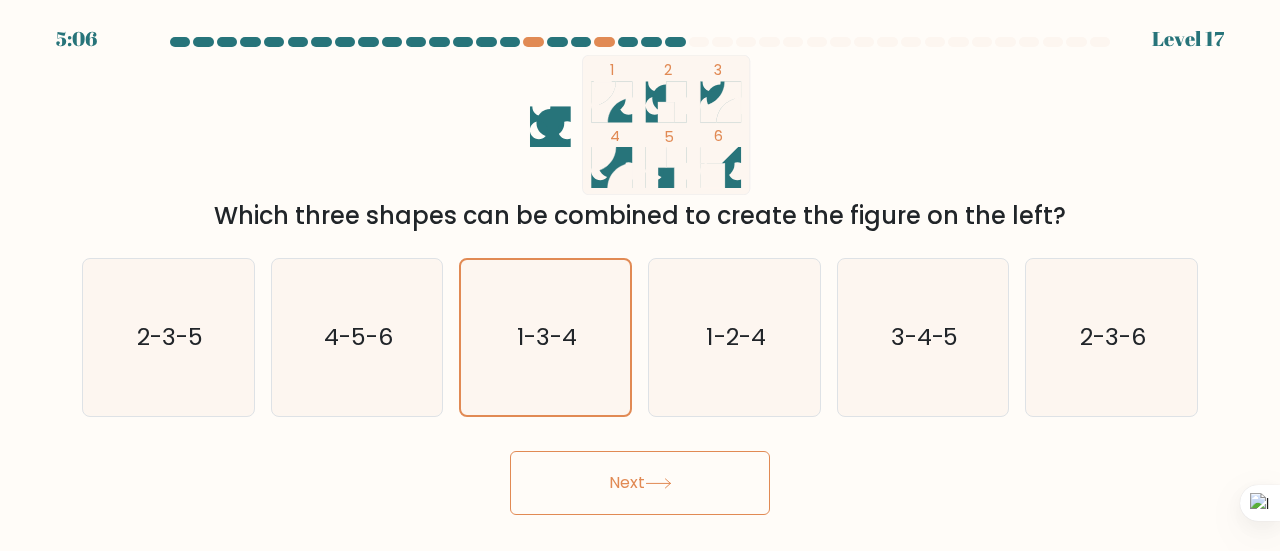 click on "Next" at bounding box center [640, 483] 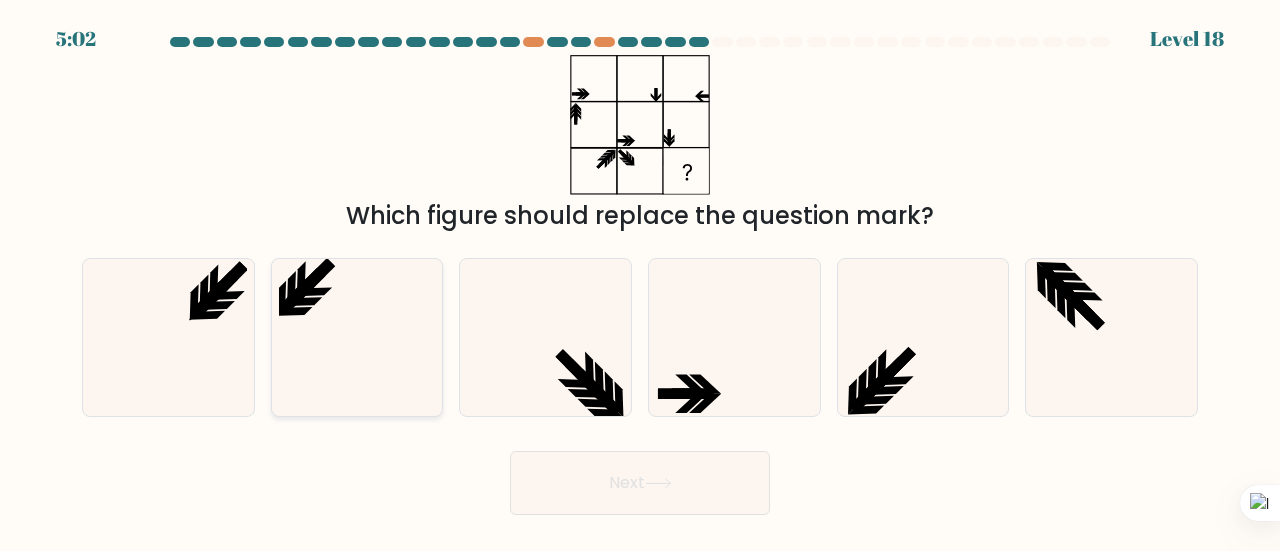 drag, startPoint x: 312, startPoint y: 343, endPoint x: 390, endPoint y: 375, distance: 84.30895 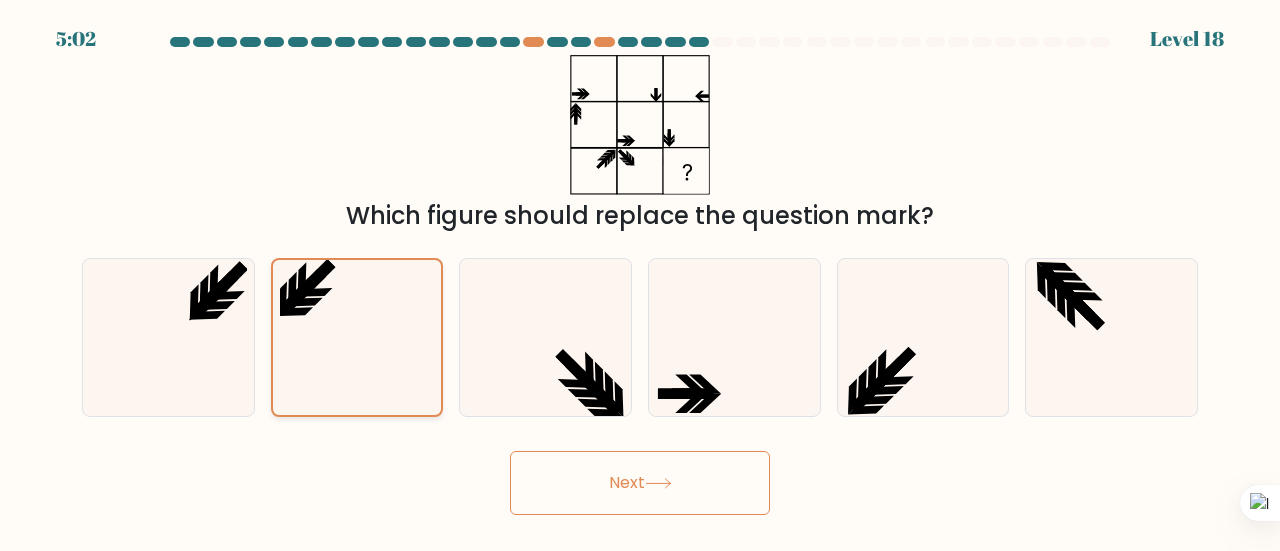 click 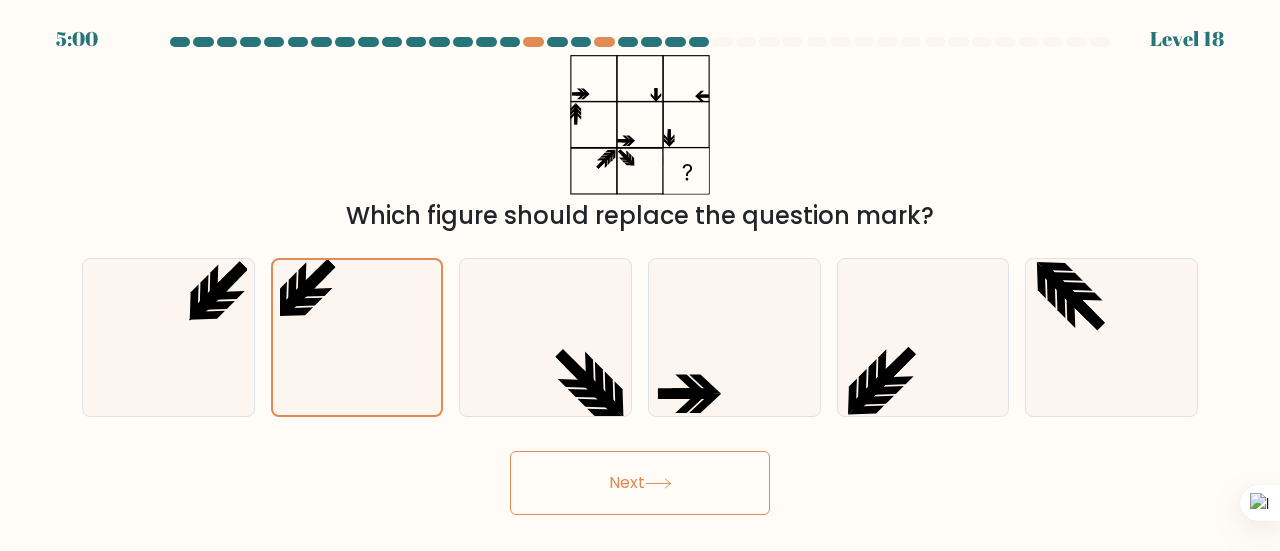 click on "Next" at bounding box center [640, 483] 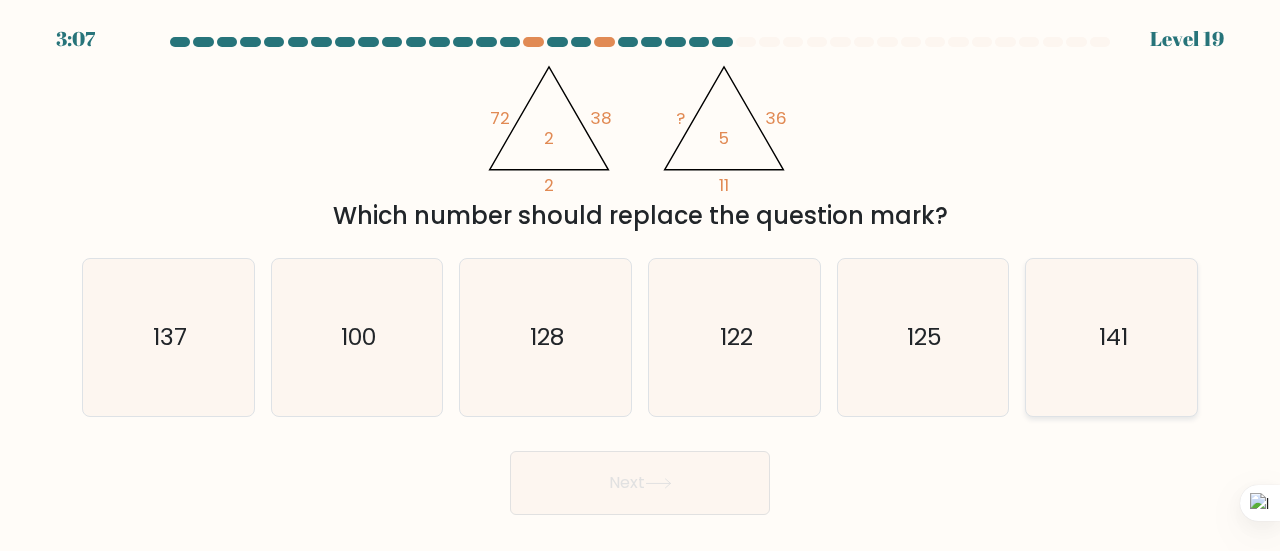 click on "141" 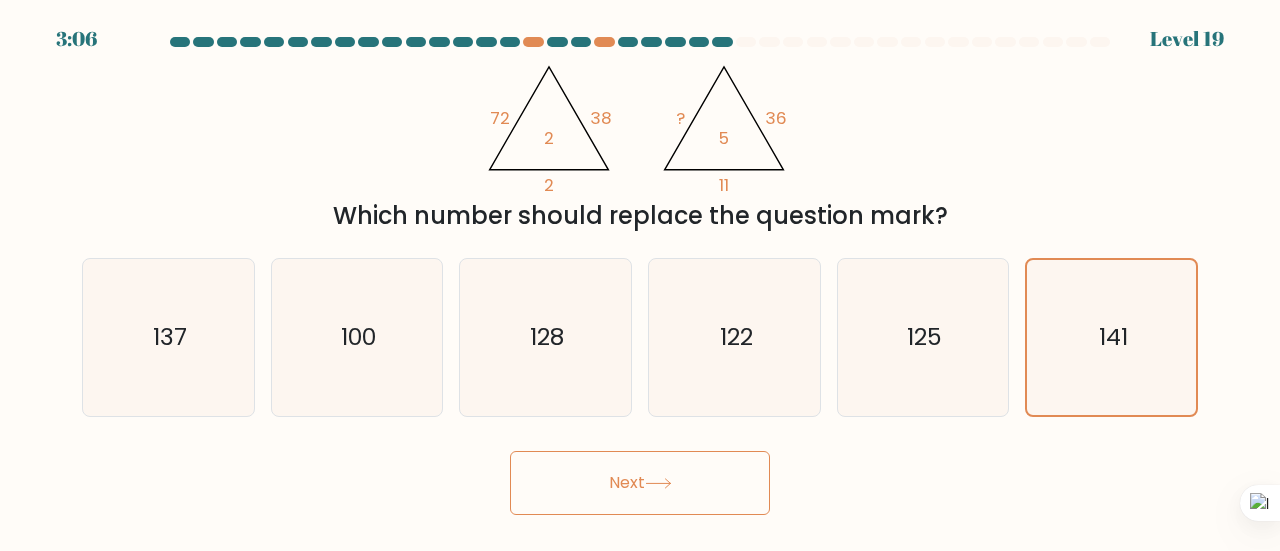 click on "Next" at bounding box center (640, 483) 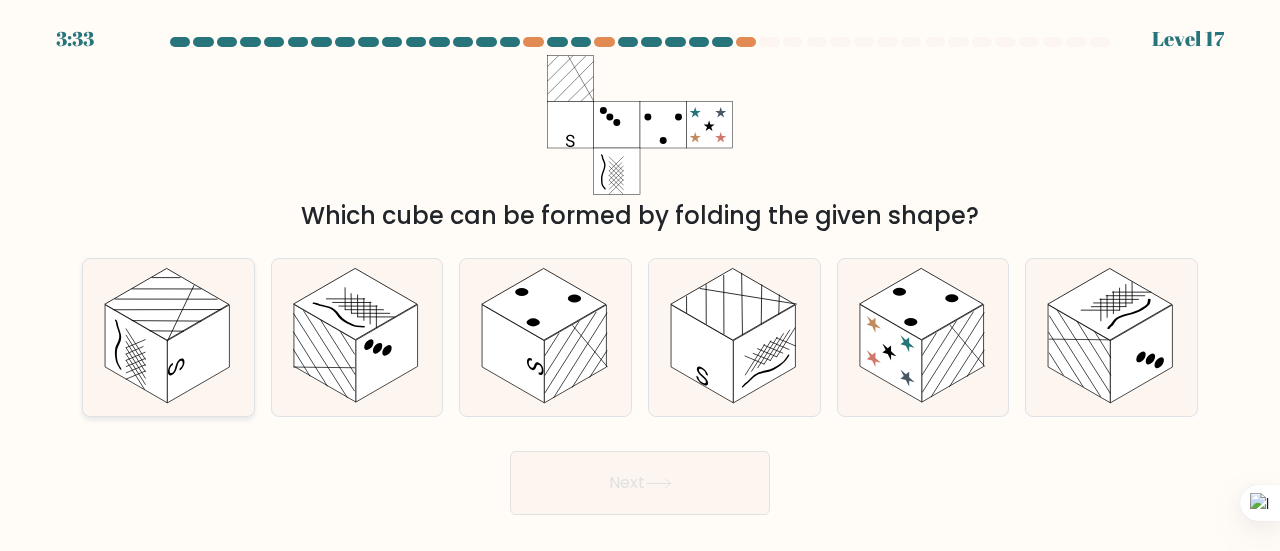 click 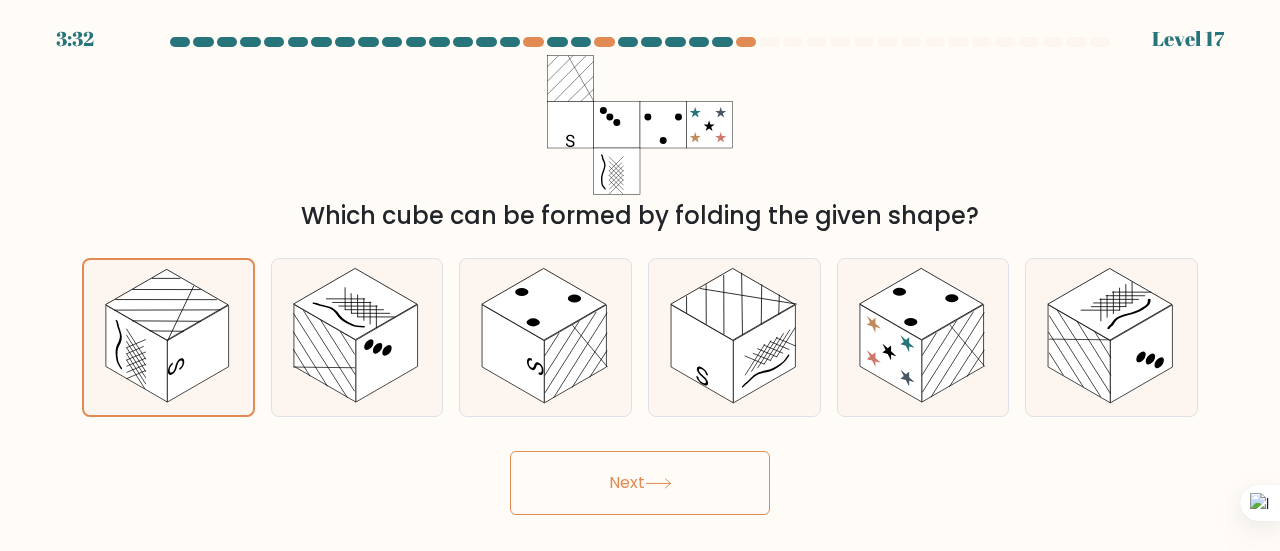 click on "Next" at bounding box center [640, 483] 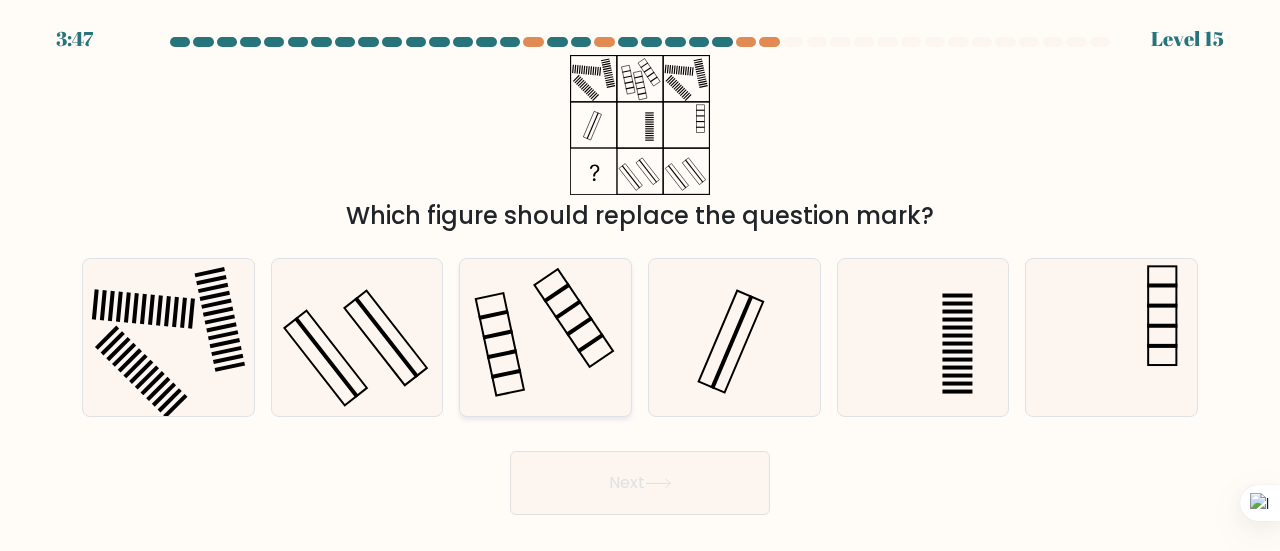 click 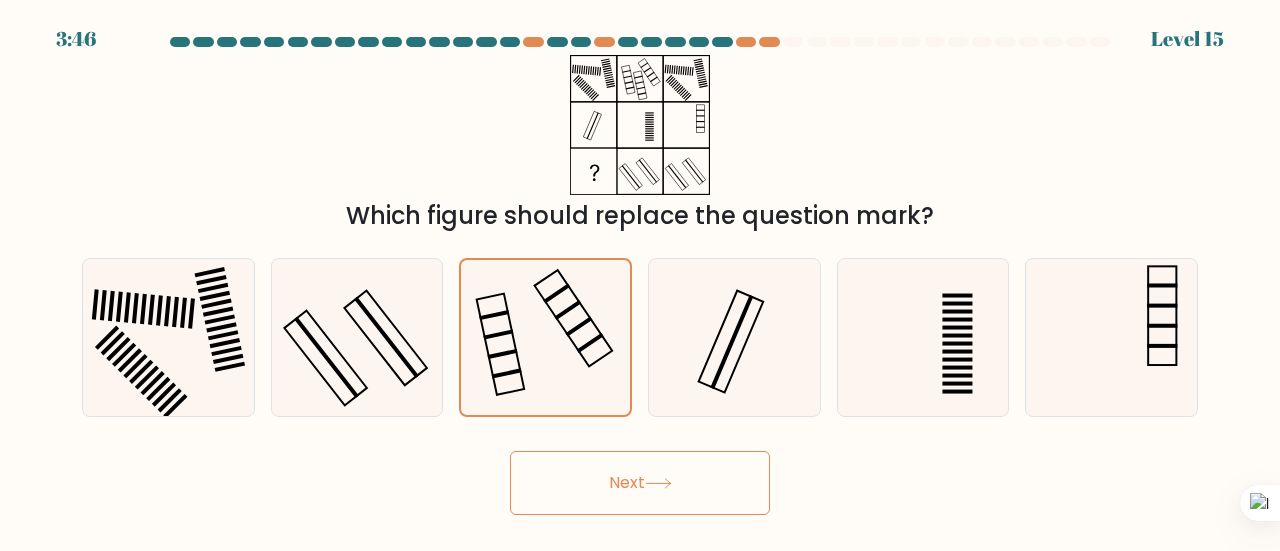 click on "Next" at bounding box center [640, 483] 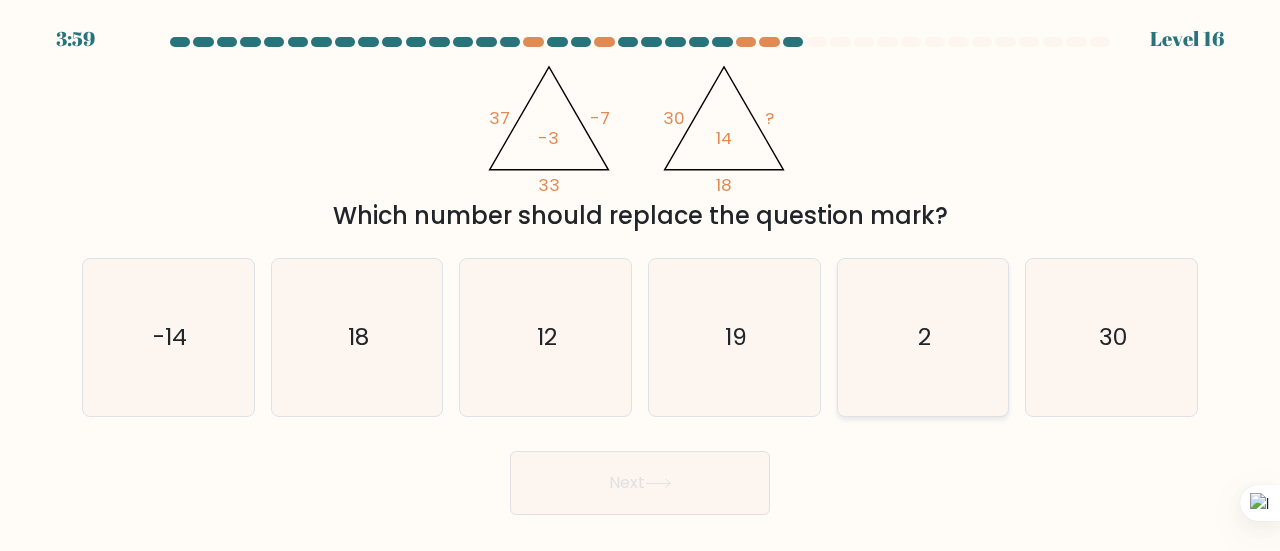 click on "2" 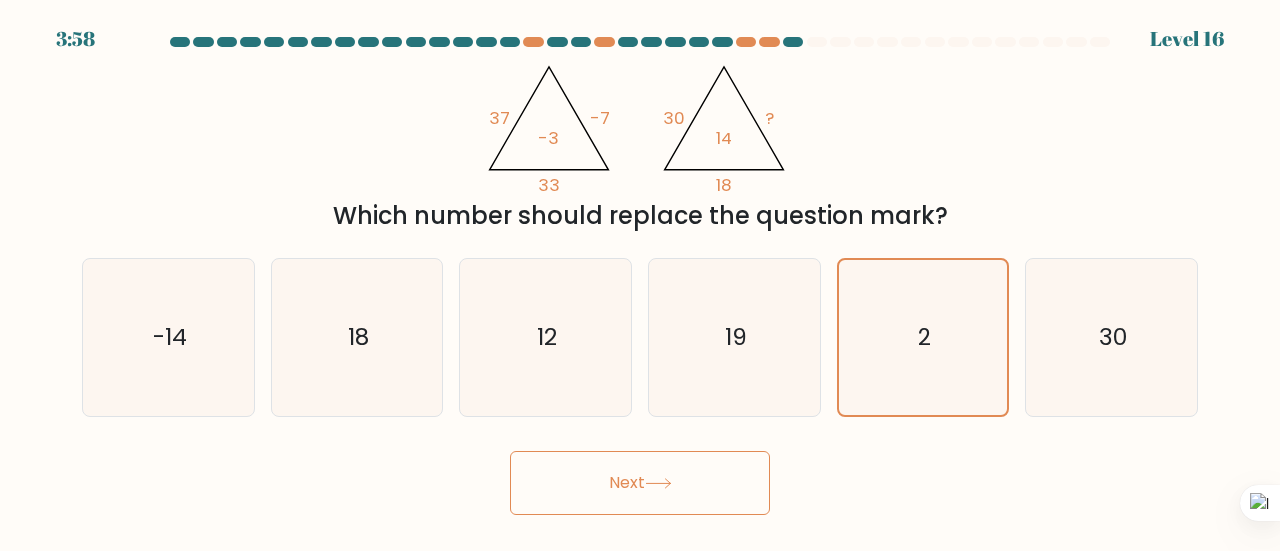 click 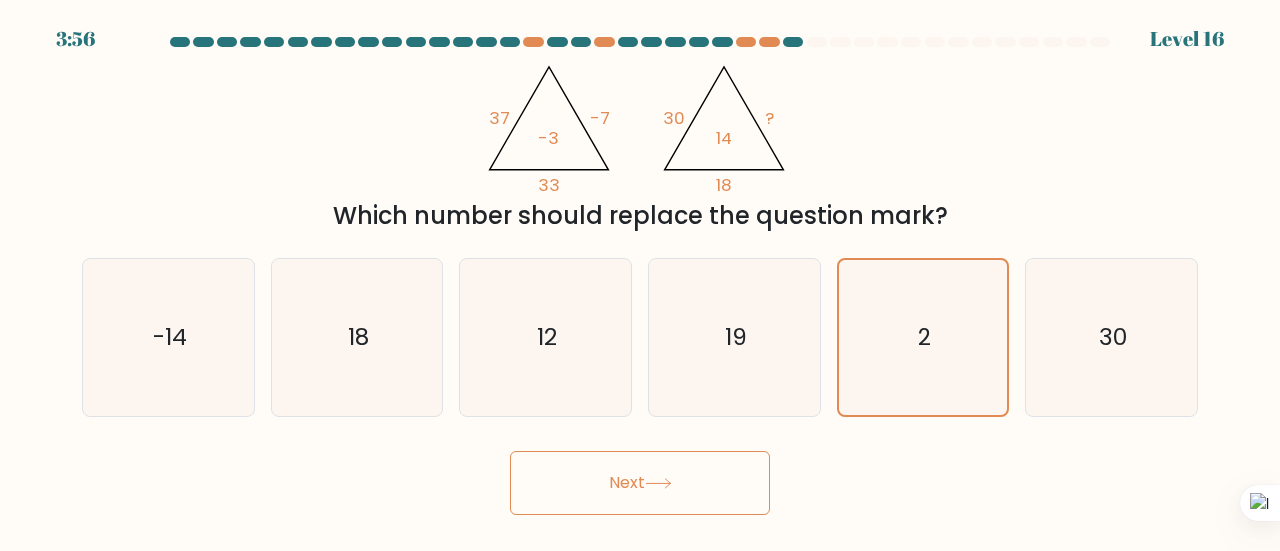 click 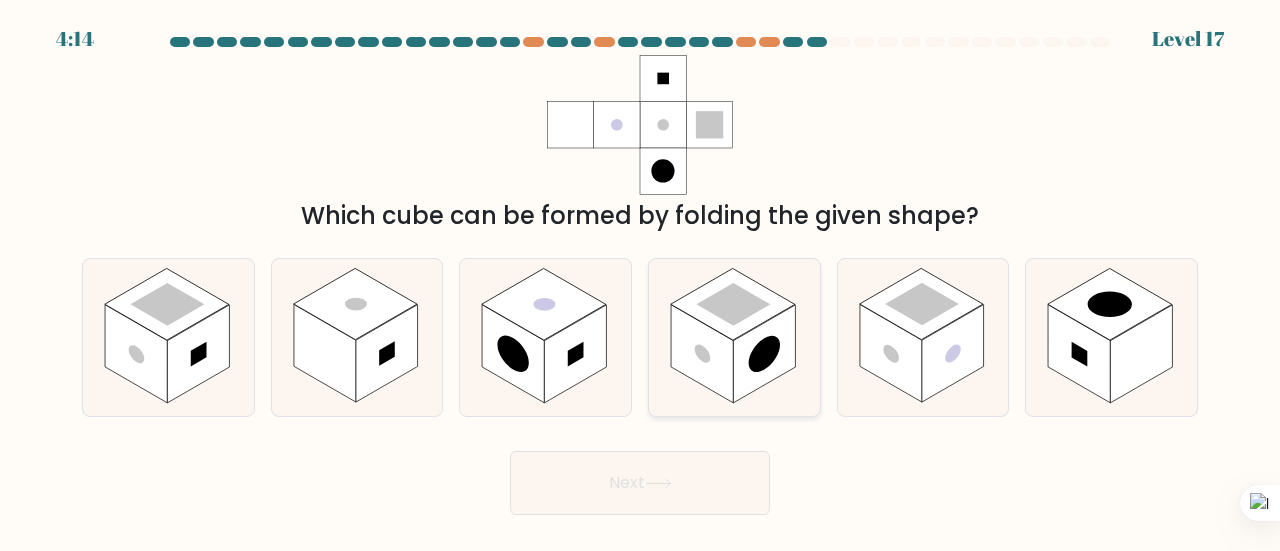 click 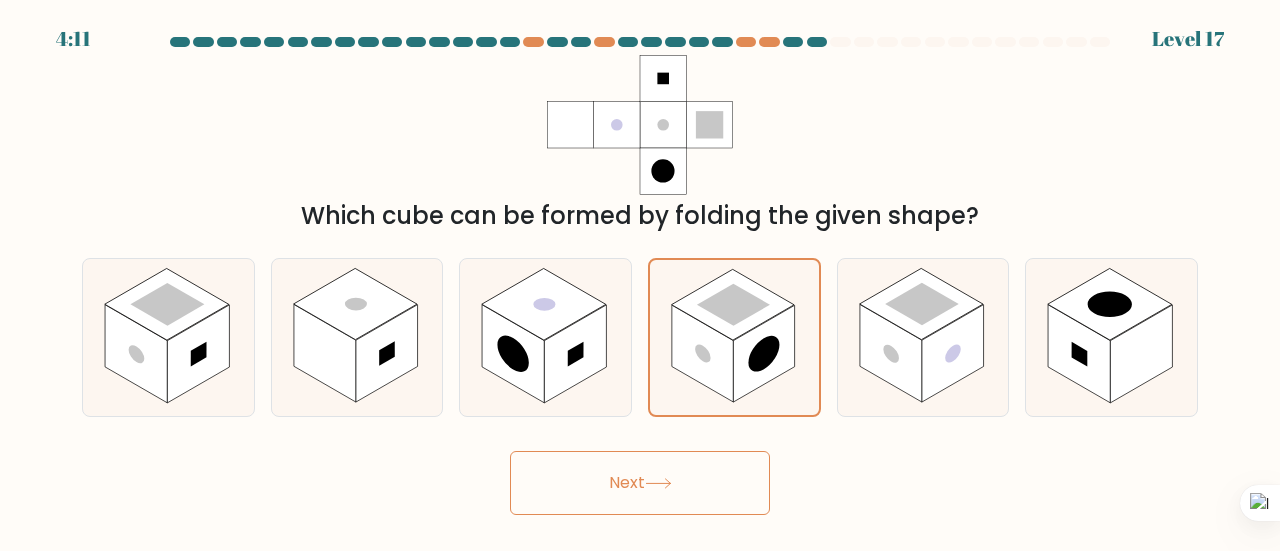 click on "Next" at bounding box center [640, 483] 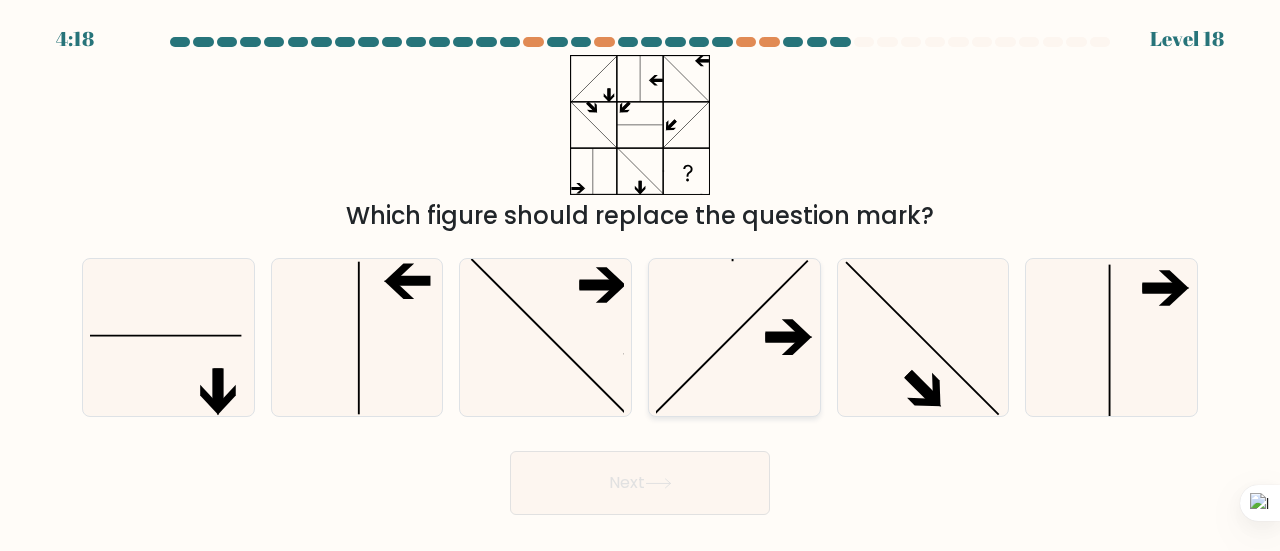 click 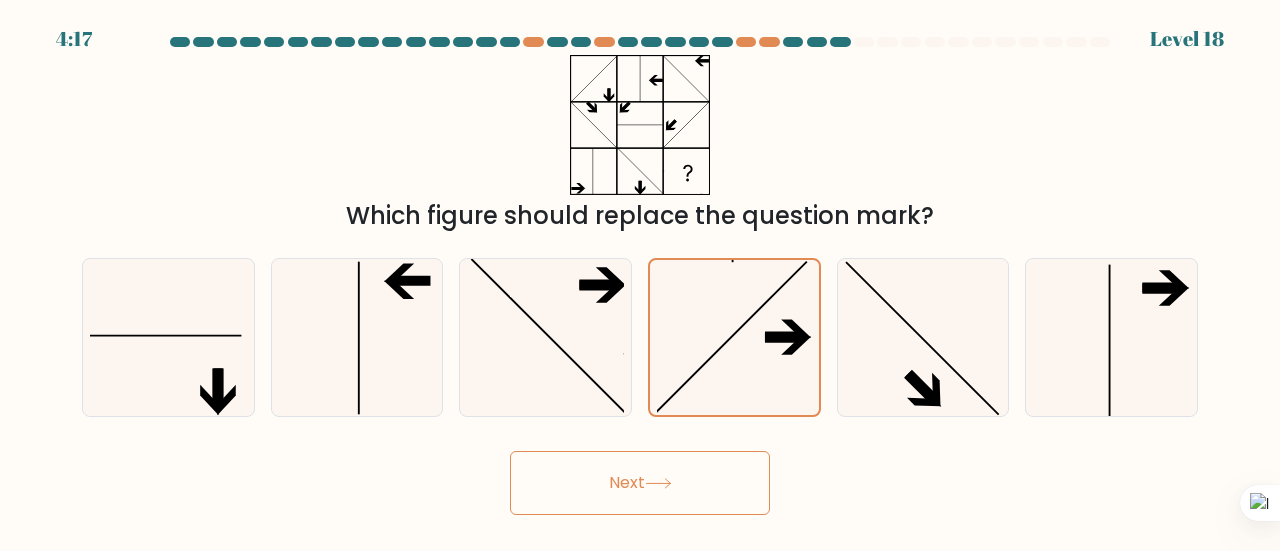 click on "Next" at bounding box center [640, 483] 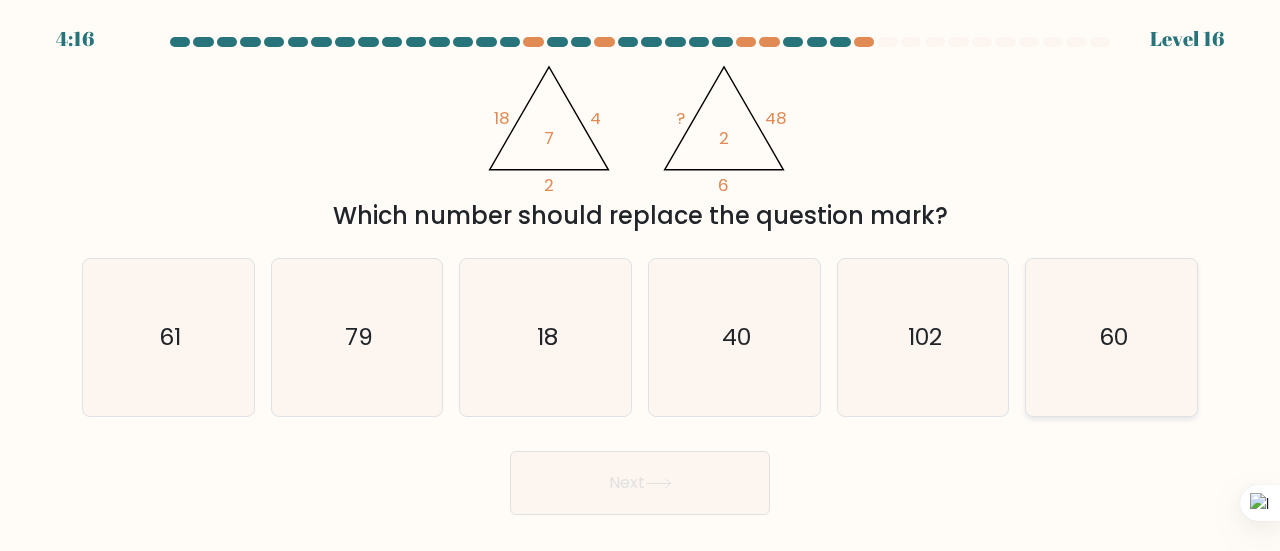 click on "60" 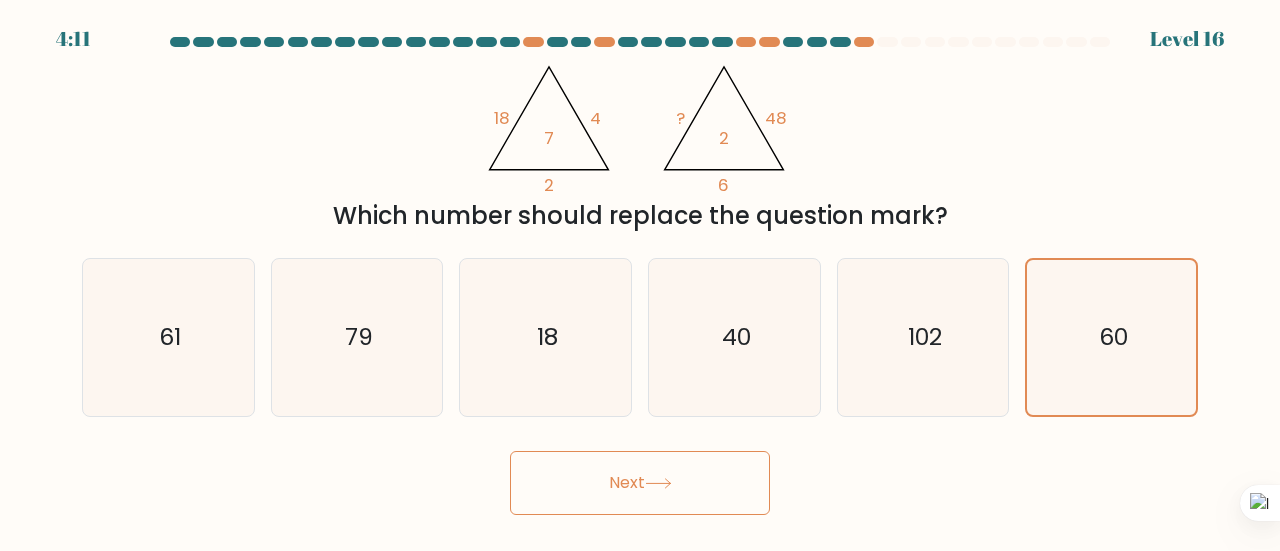 click on "Next" at bounding box center [640, 483] 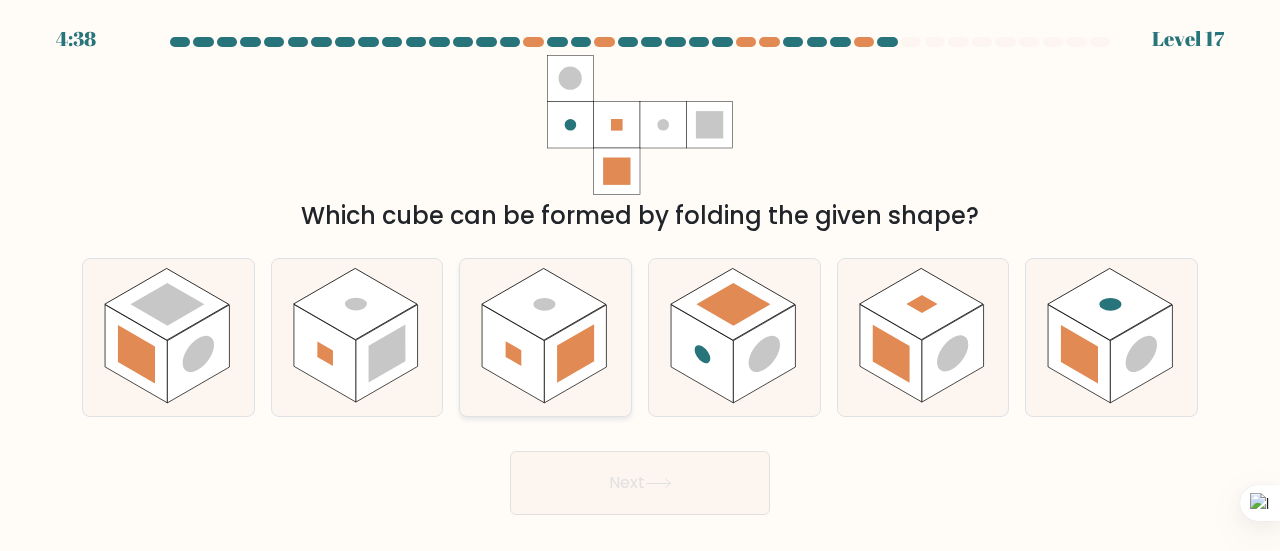 click 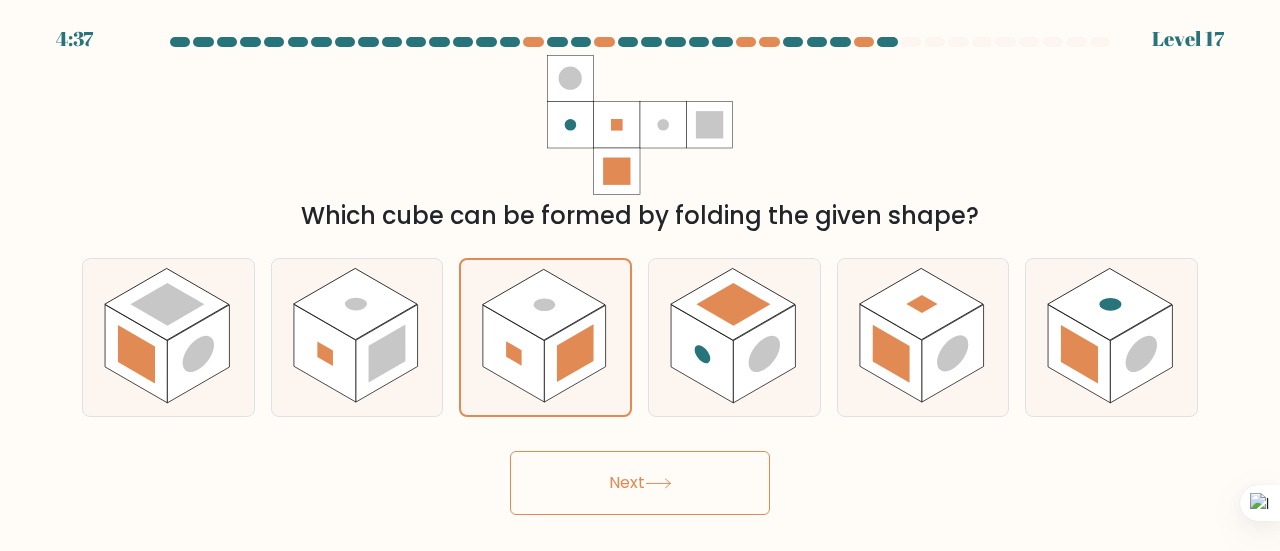 click on "Next" at bounding box center (640, 483) 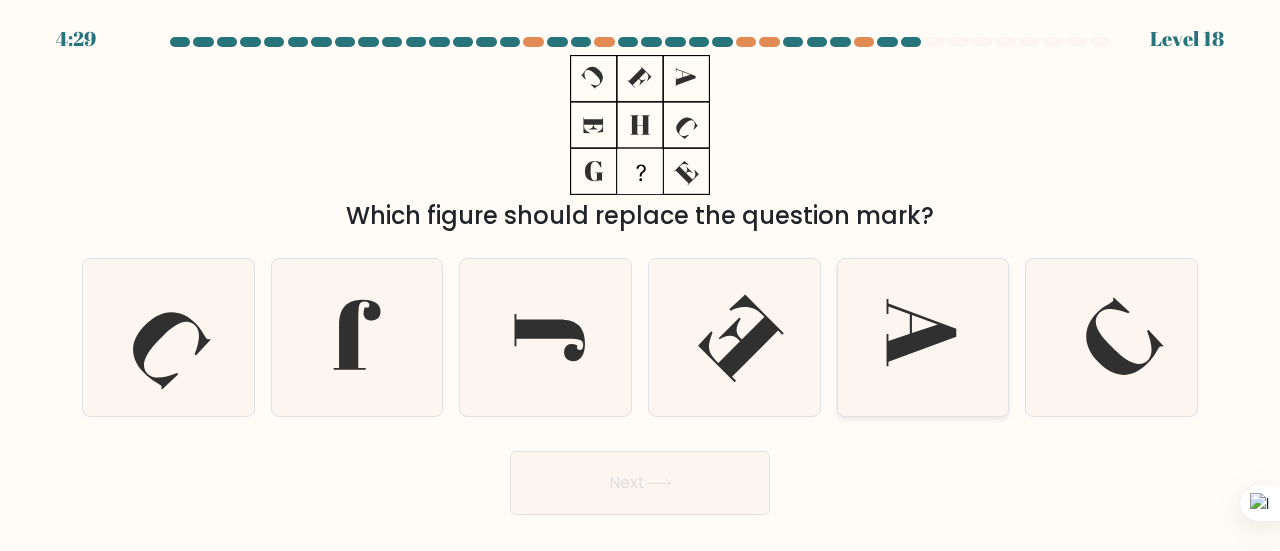 click 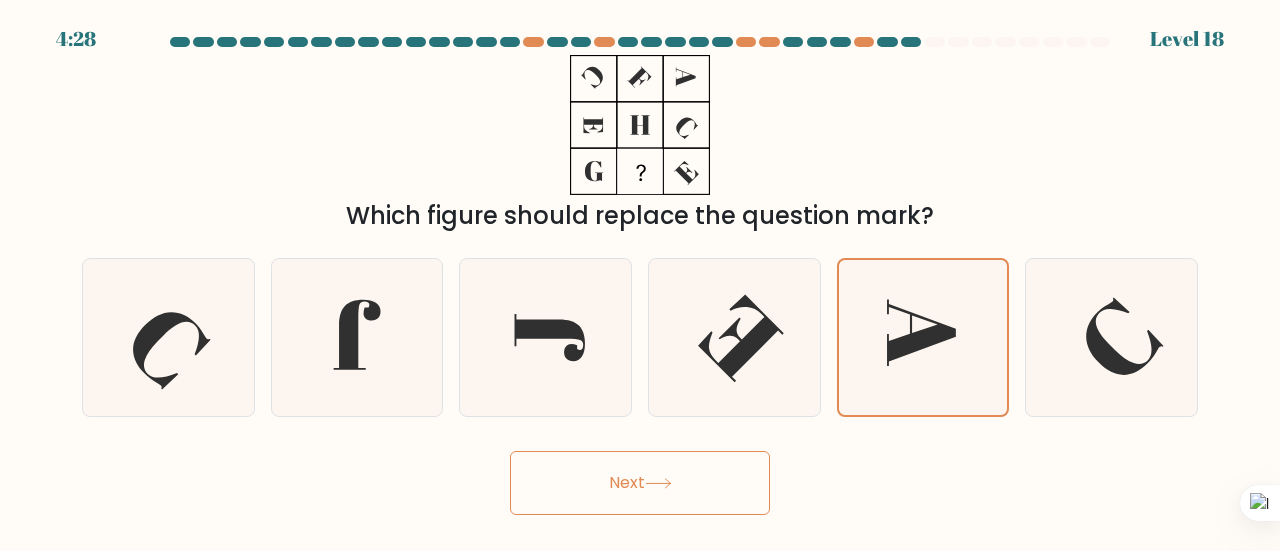 click on "Next" at bounding box center [640, 483] 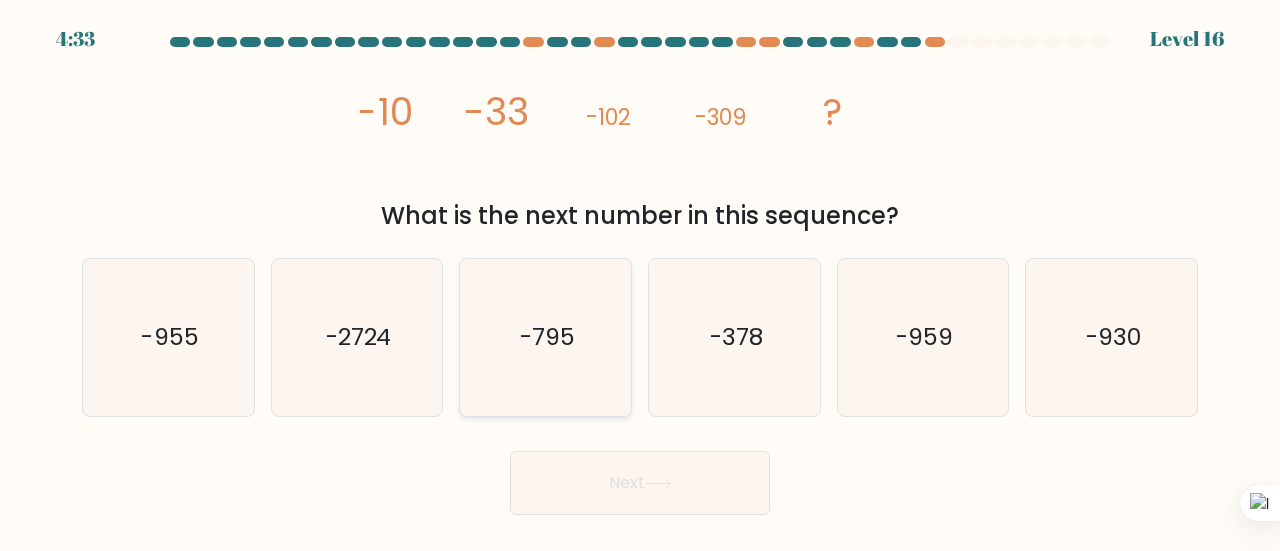 click on "-795" 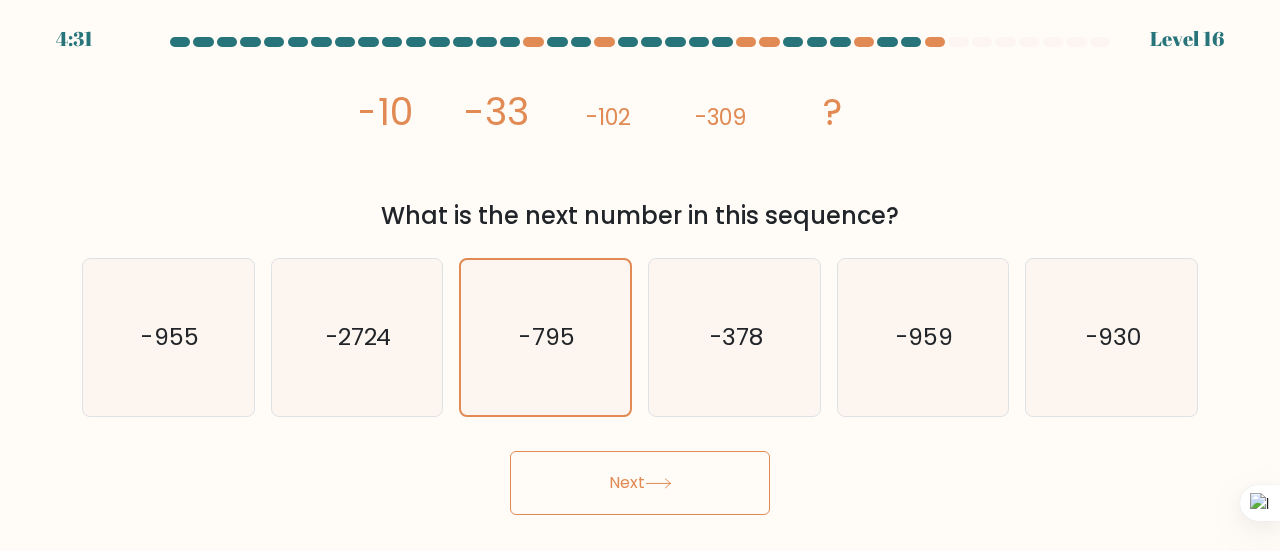 click 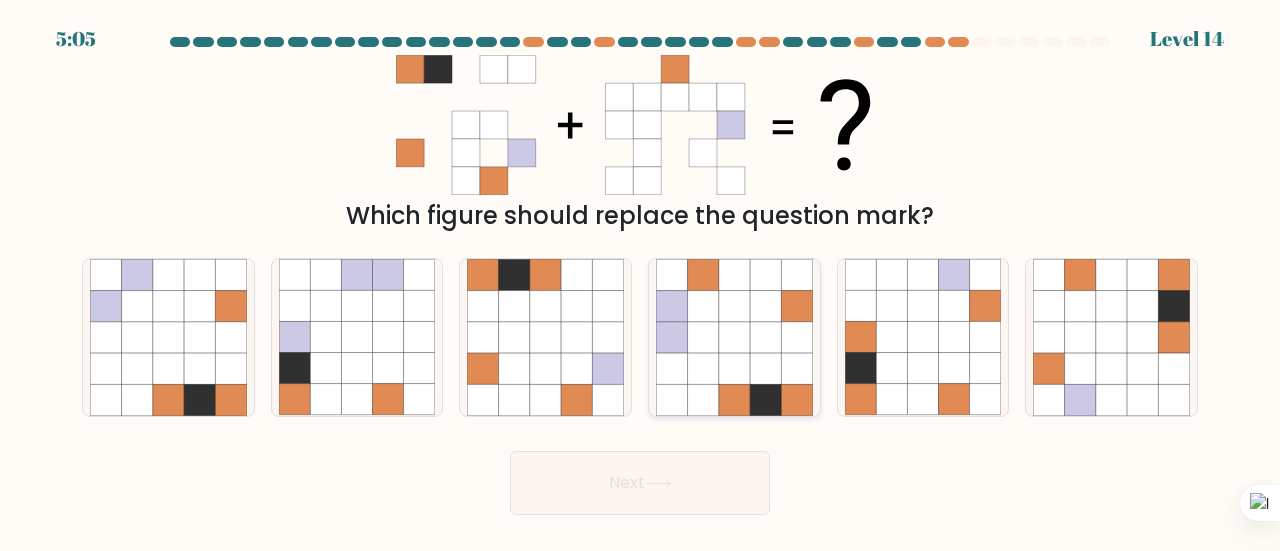 click 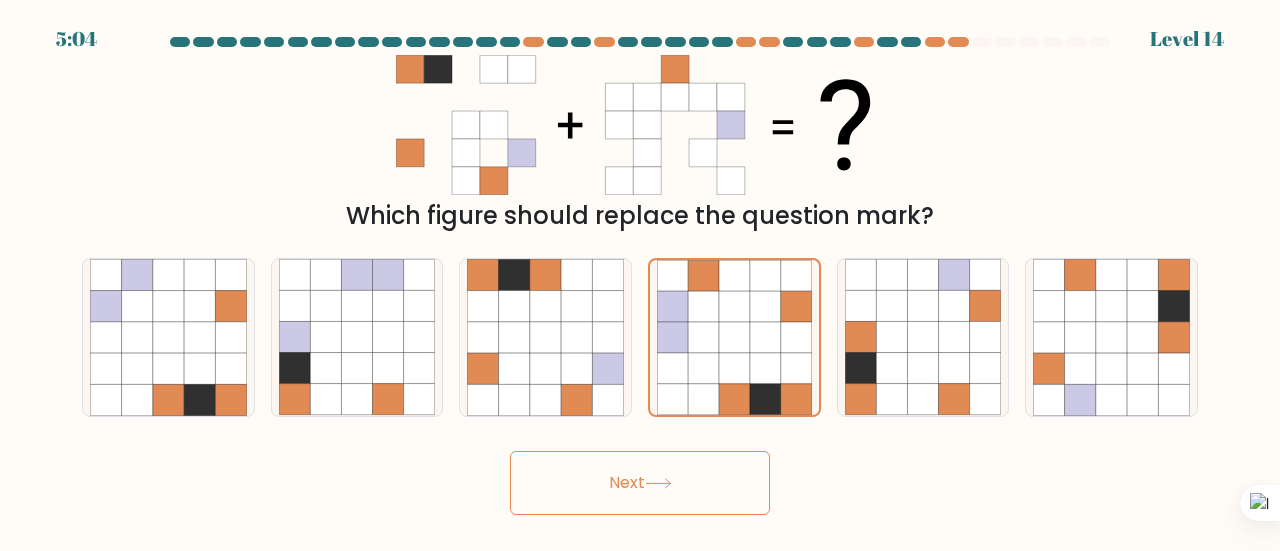 click on "Next" at bounding box center [640, 483] 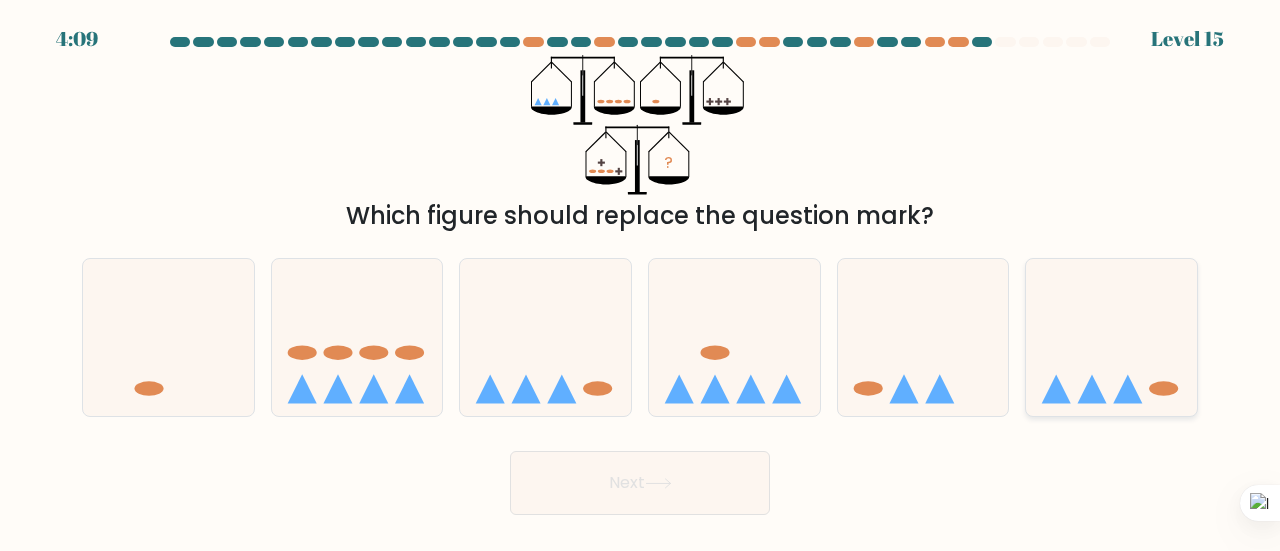click 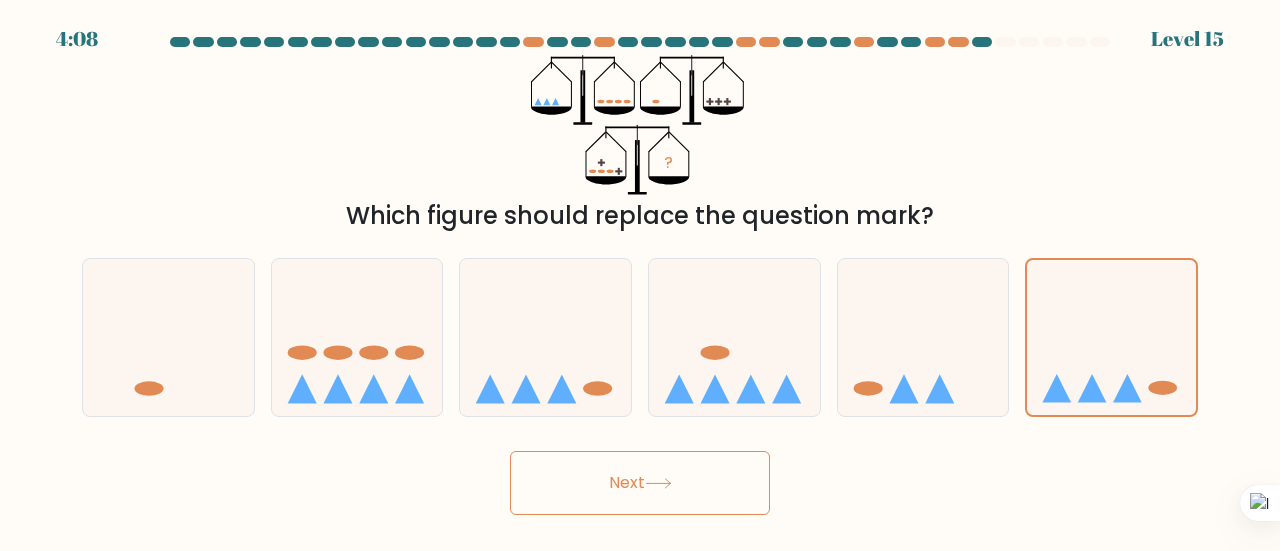 click on "Next" at bounding box center [640, 483] 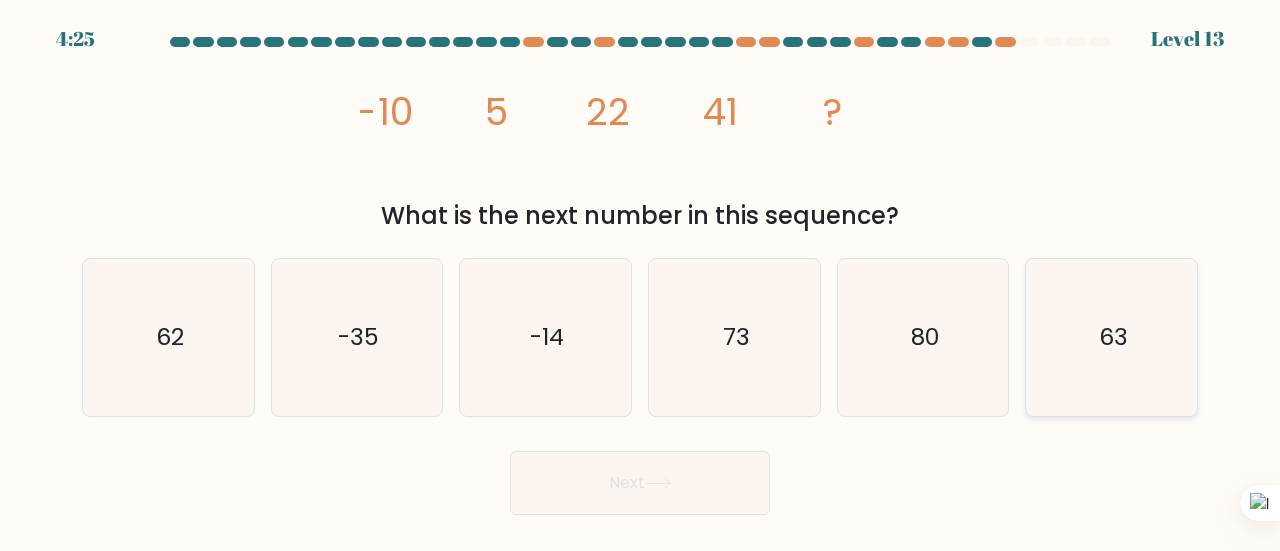click on "63" 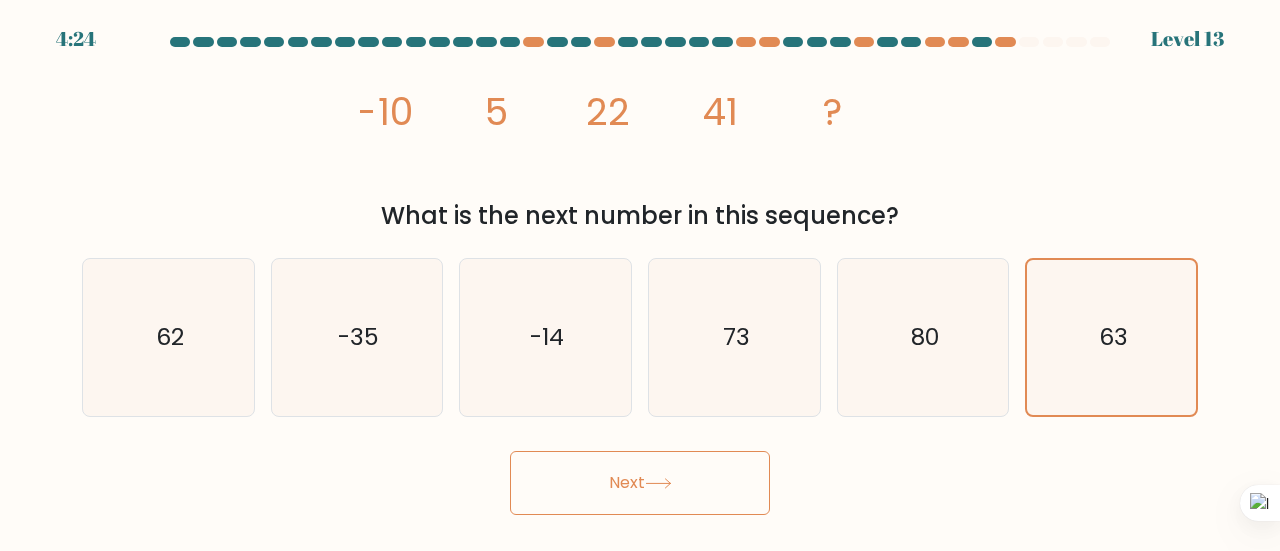 click on "Next" at bounding box center (640, 483) 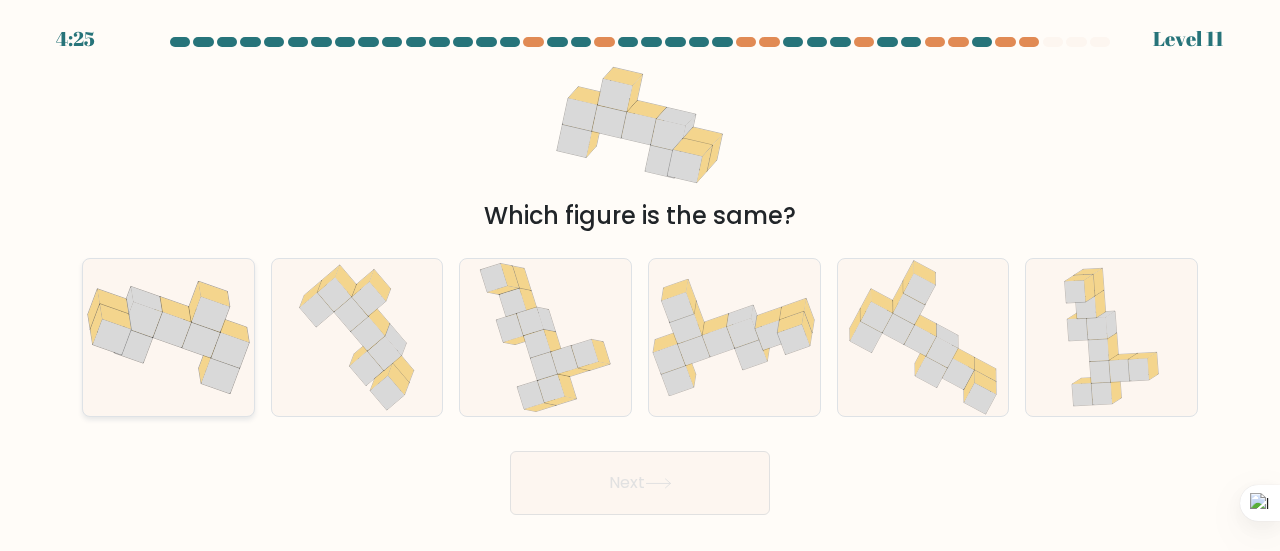 click 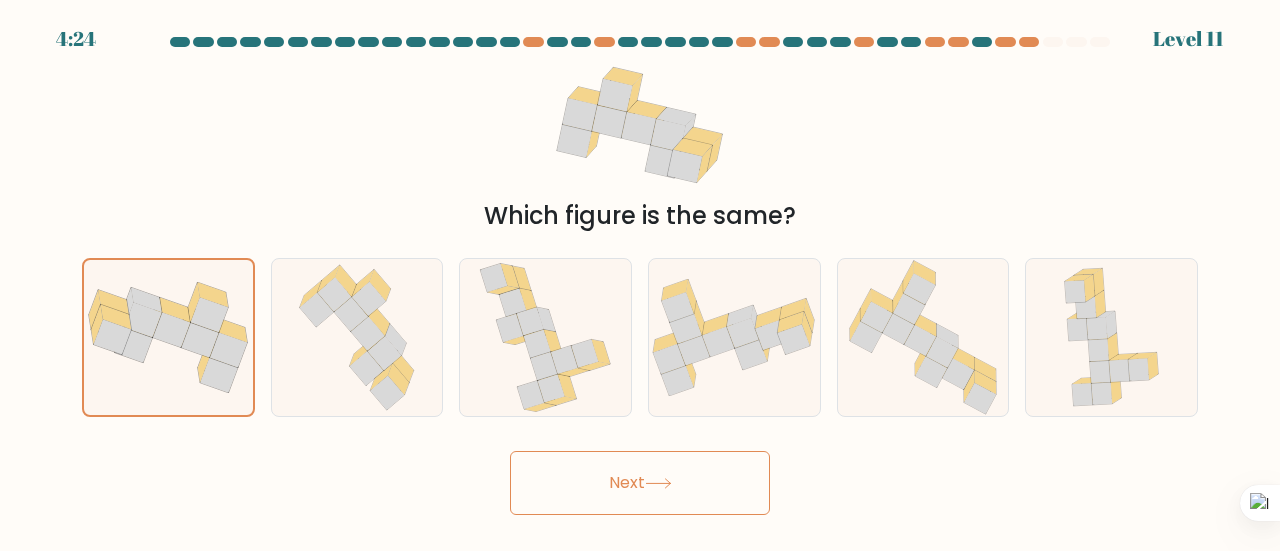 click on "Next" at bounding box center (640, 483) 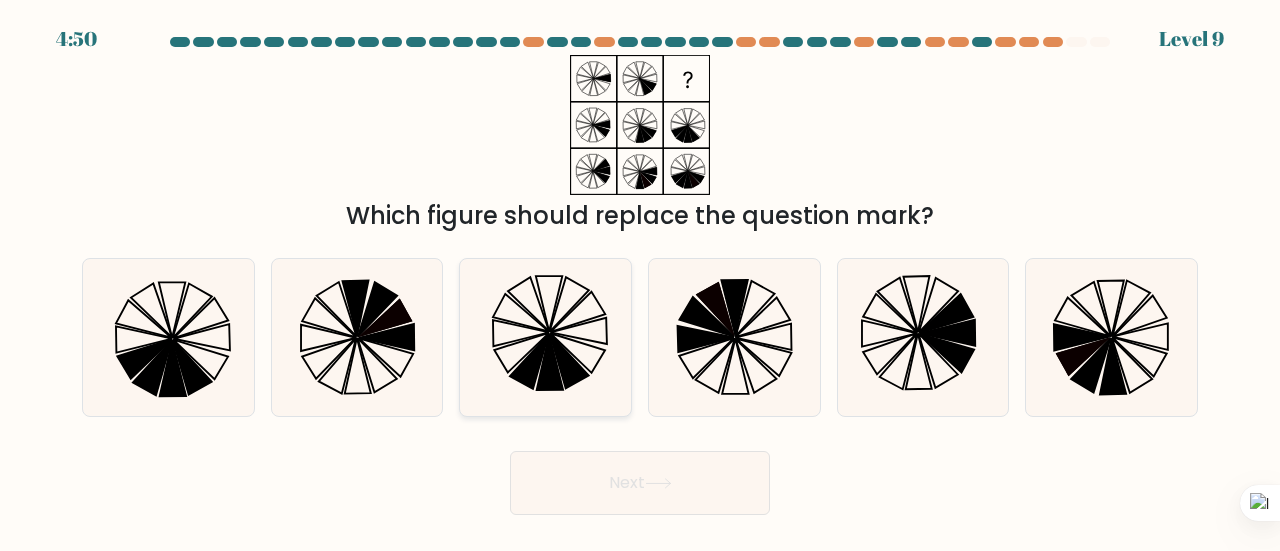 click 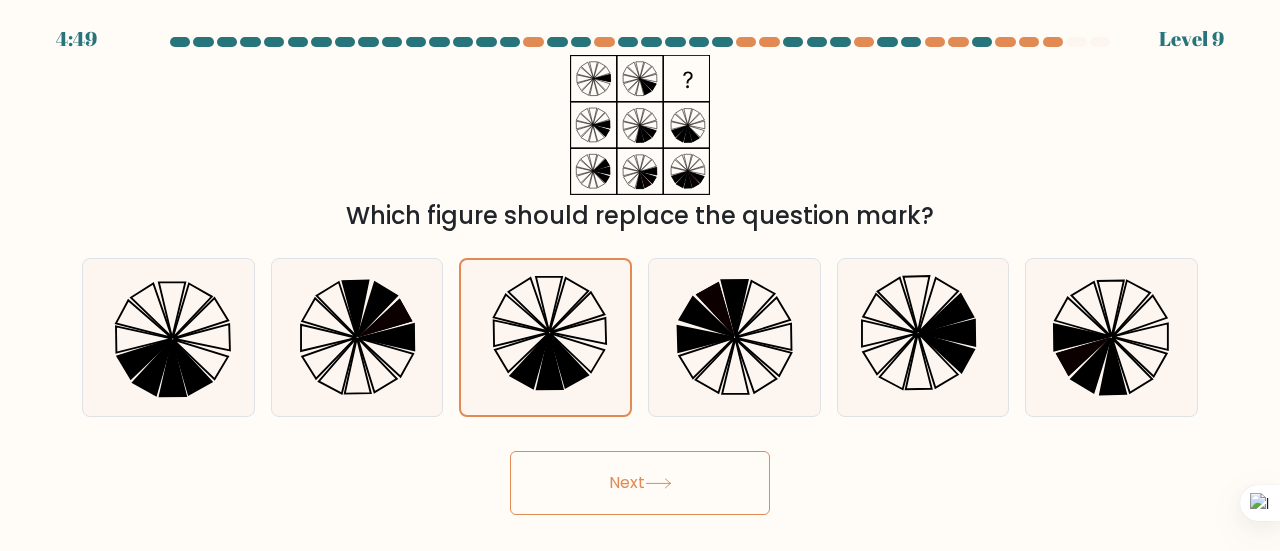 click on "Next" at bounding box center [640, 483] 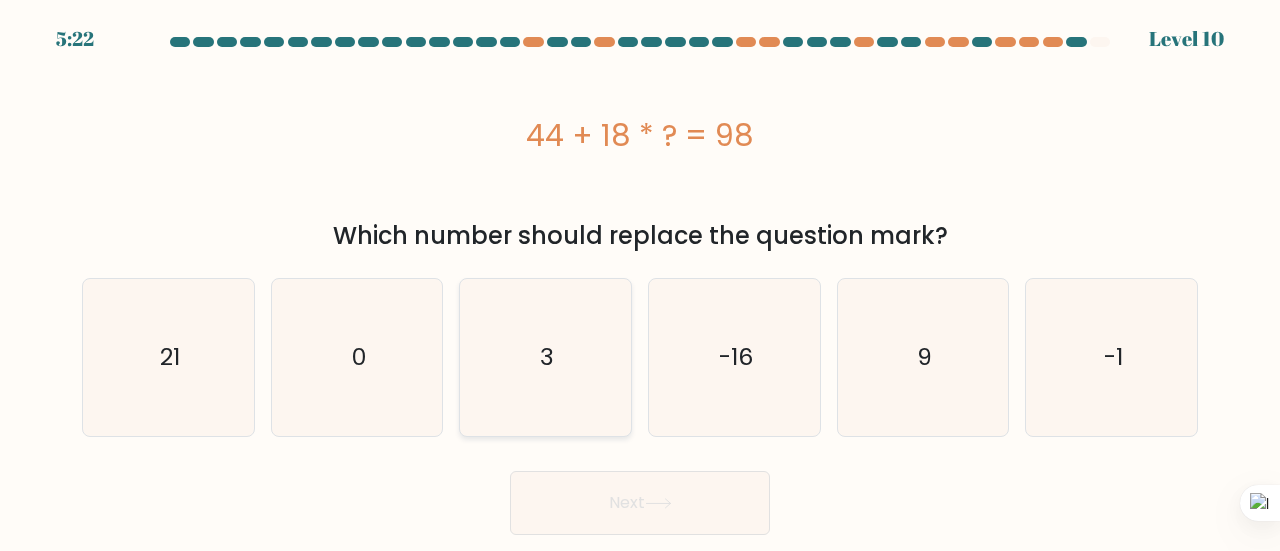click on "3" 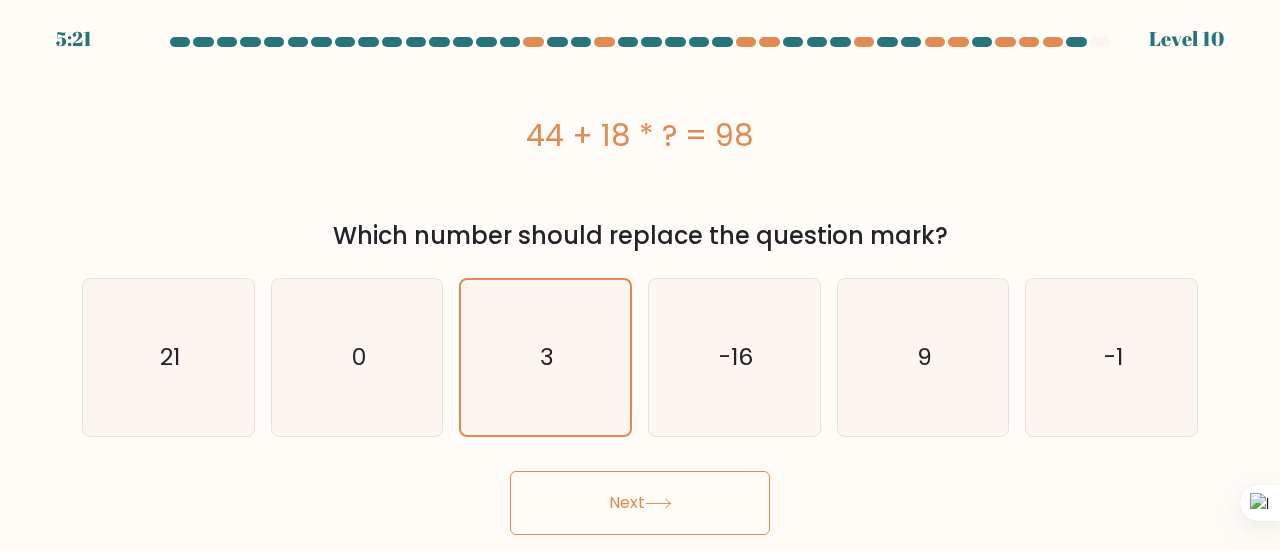 click on "Next" at bounding box center (640, 503) 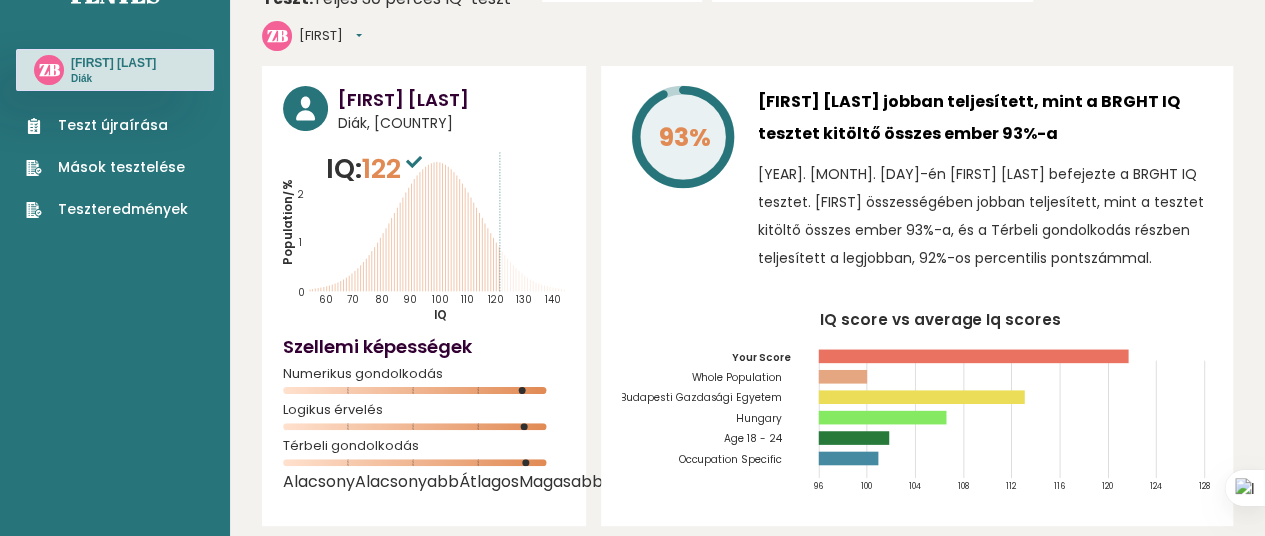 scroll, scrollTop: 0, scrollLeft: 0, axis: both 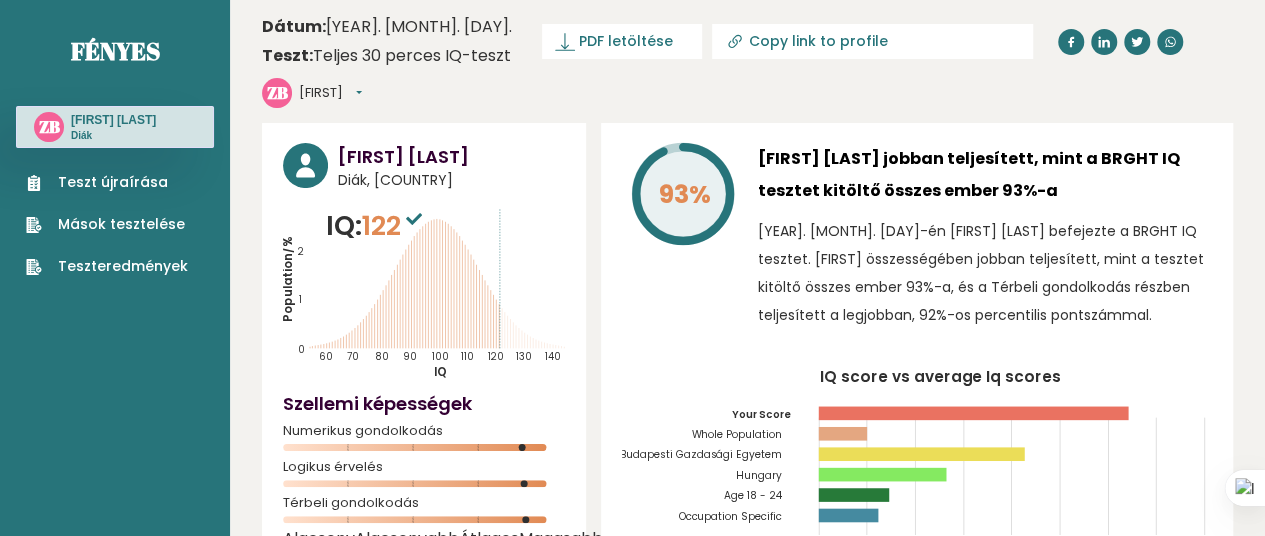 click on "ZB
[FIRST]
Műszerfal
Profil
Beállítások
Kijelentkezés" at bounding box center [347, 93] 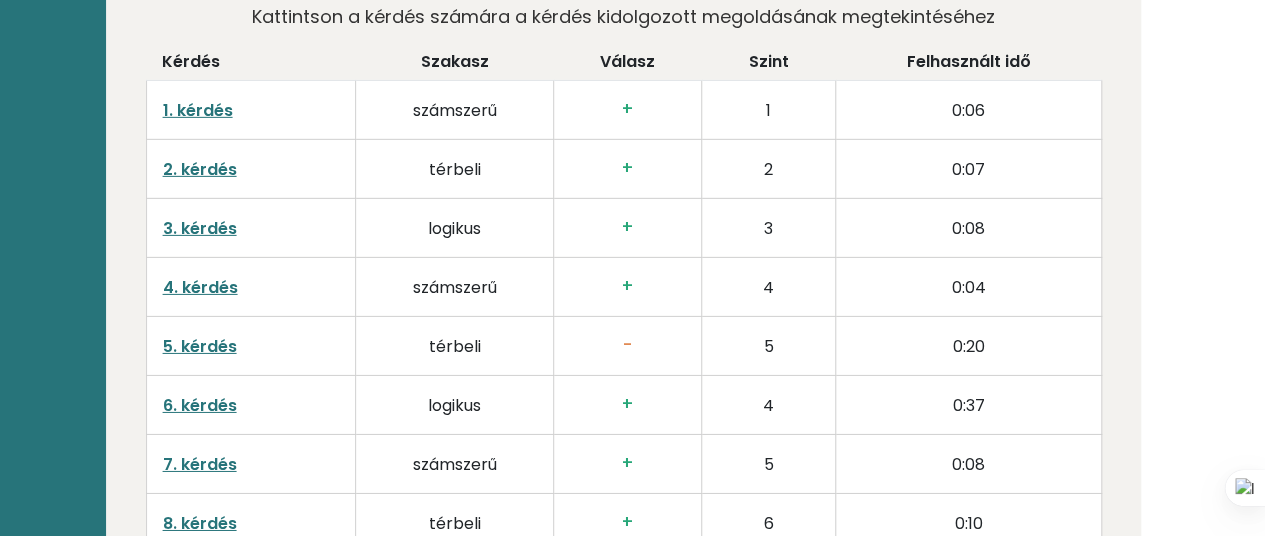 scroll, scrollTop: 3163, scrollLeft: 124, axis: both 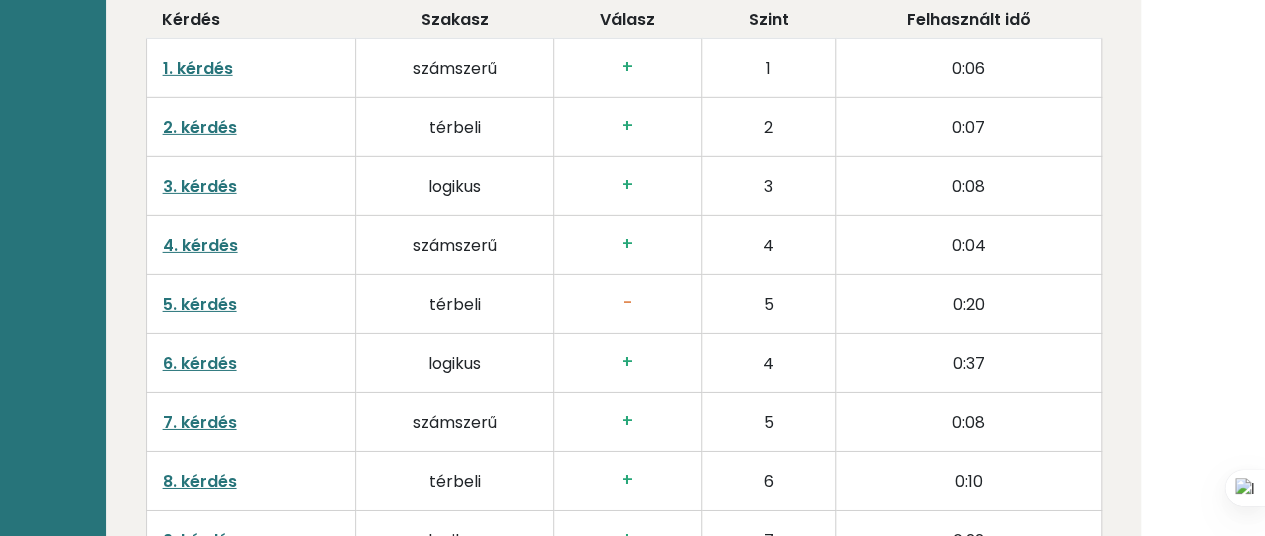 click on "5. kérdés" at bounding box center (200, 304) 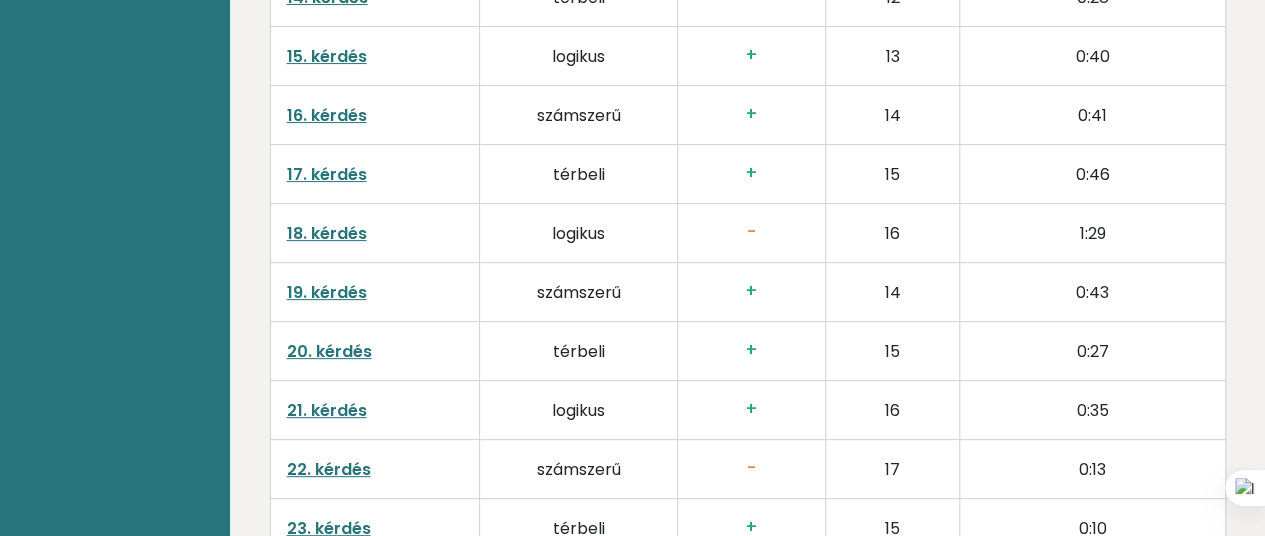 scroll, scrollTop: 4022, scrollLeft: 0, axis: vertical 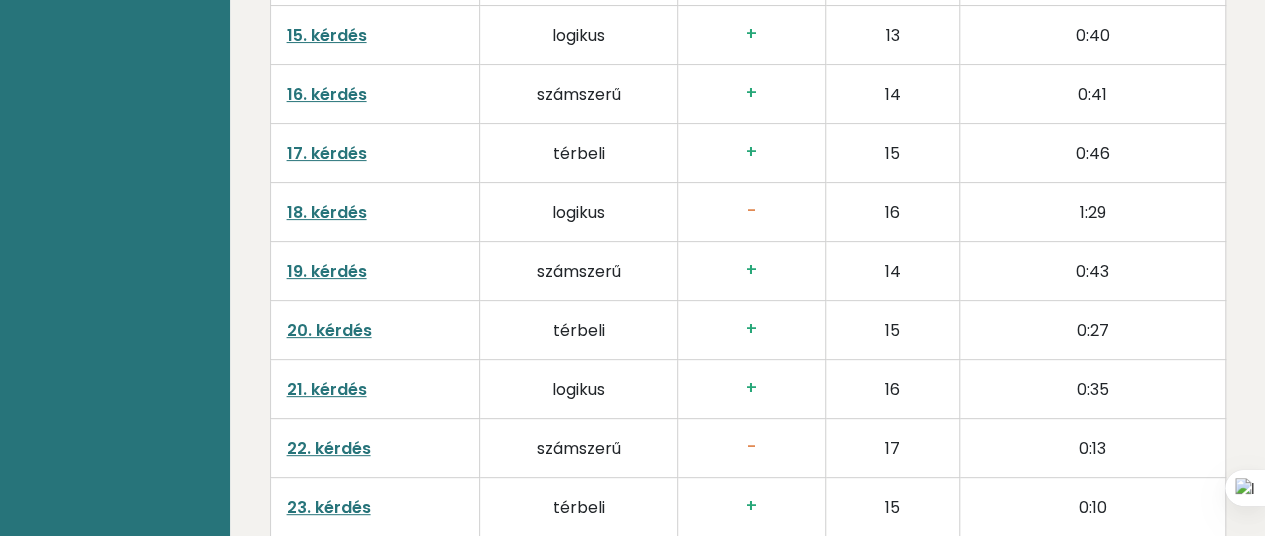 click on "18. kérdés" at bounding box center [327, 212] 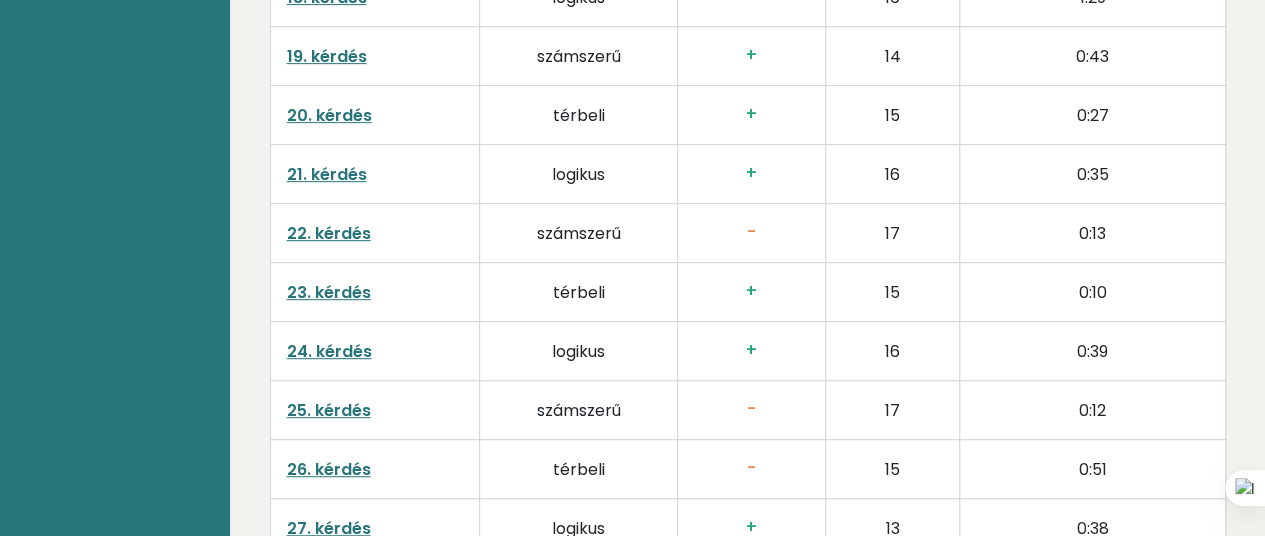 scroll, scrollTop: 4238, scrollLeft: 0, axis: vertical 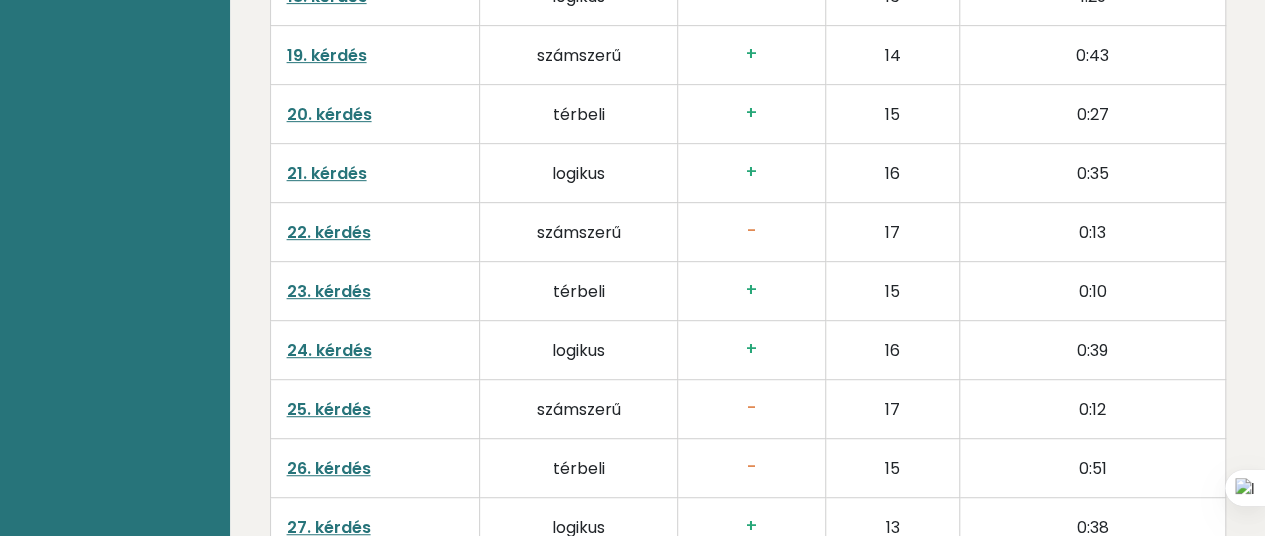 click on "22. kérdés" at bounding box center [329, 232] 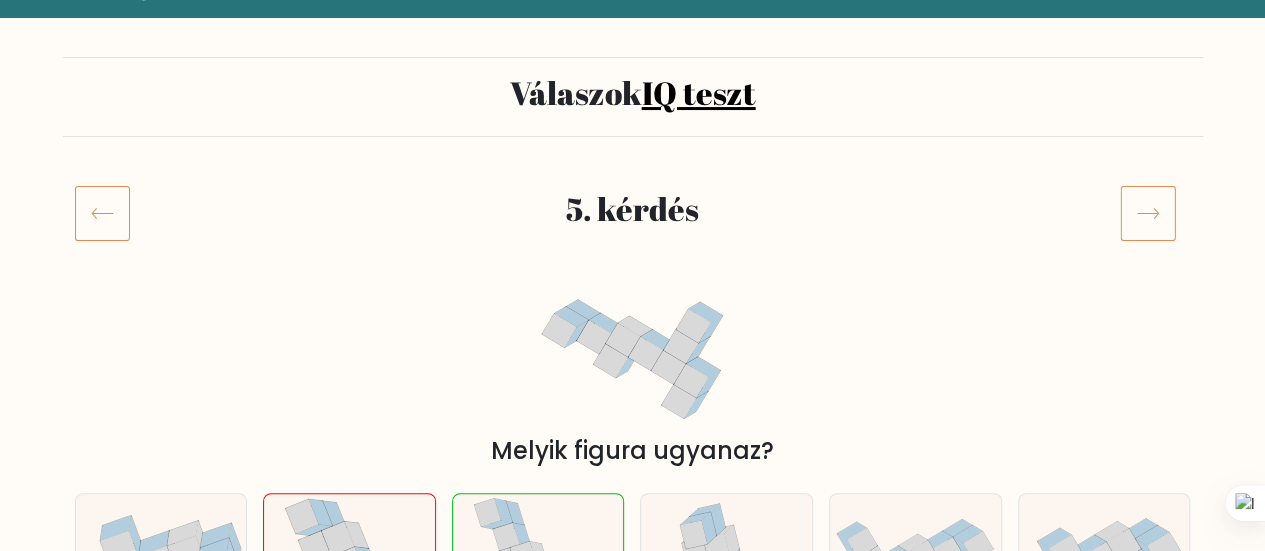 scroll, scrollTop: 88, scrollLeft: 0, axis: vertical 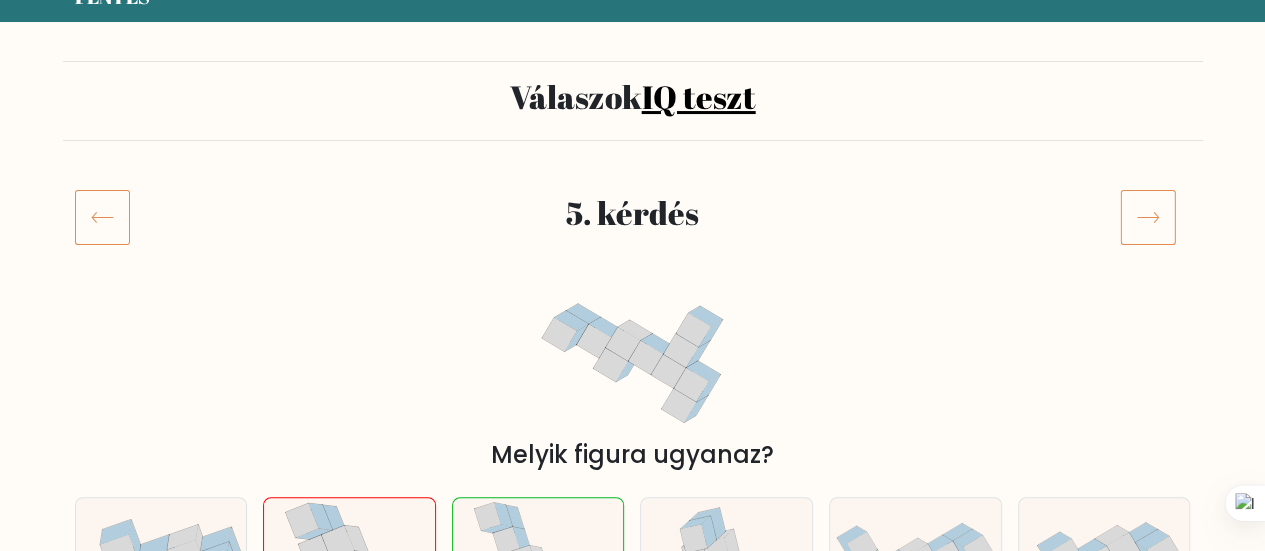 click 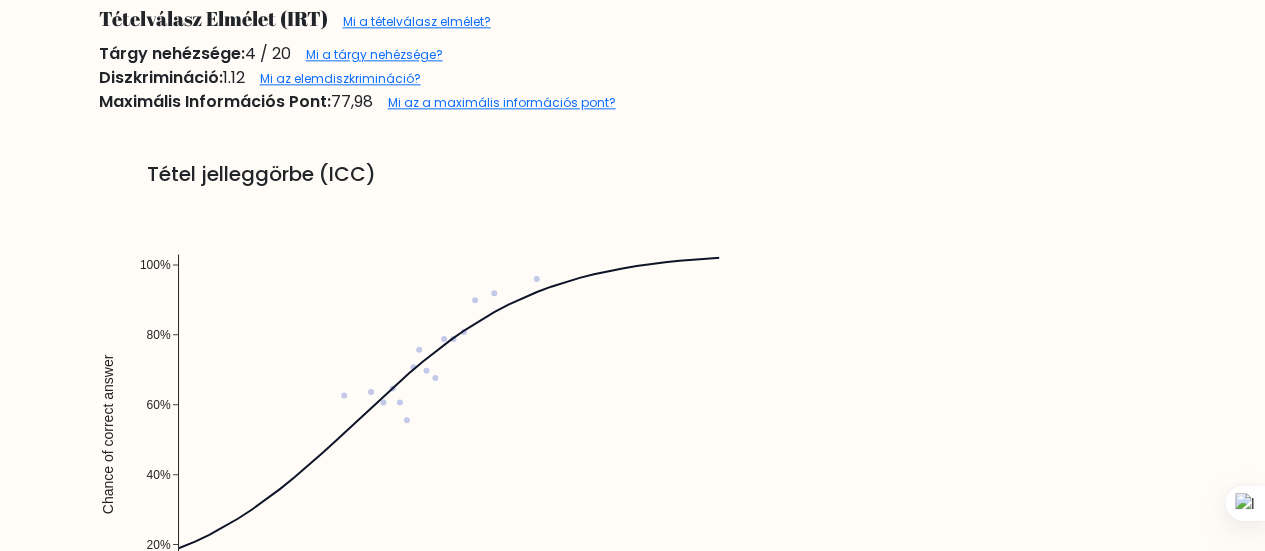 scroll, scrollTop: 1248, scrollLeft: 0, axis: vertical 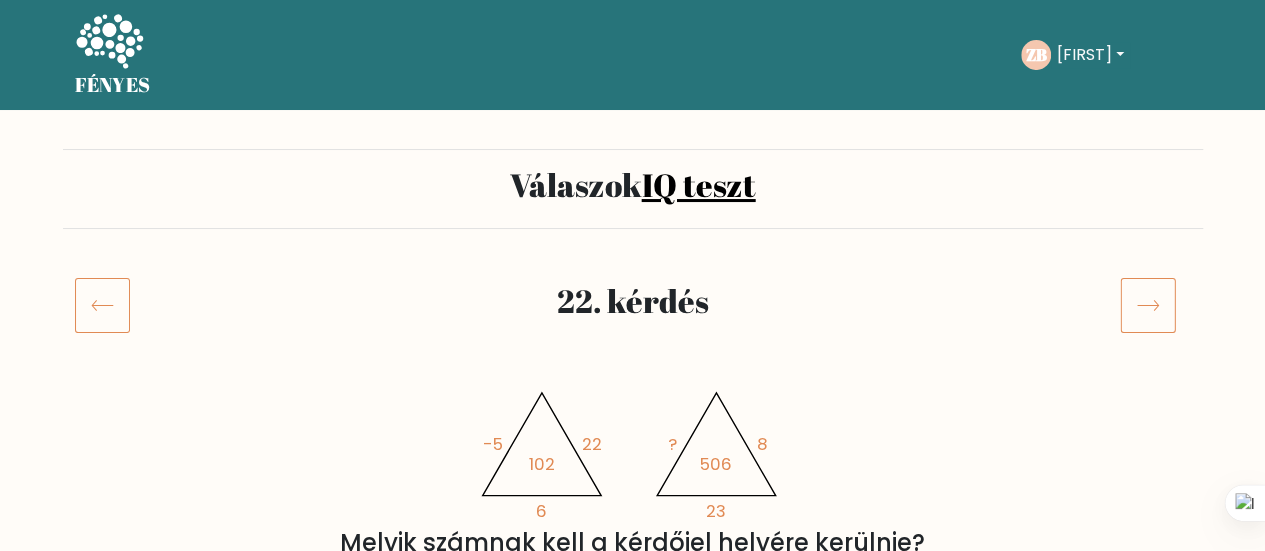 click 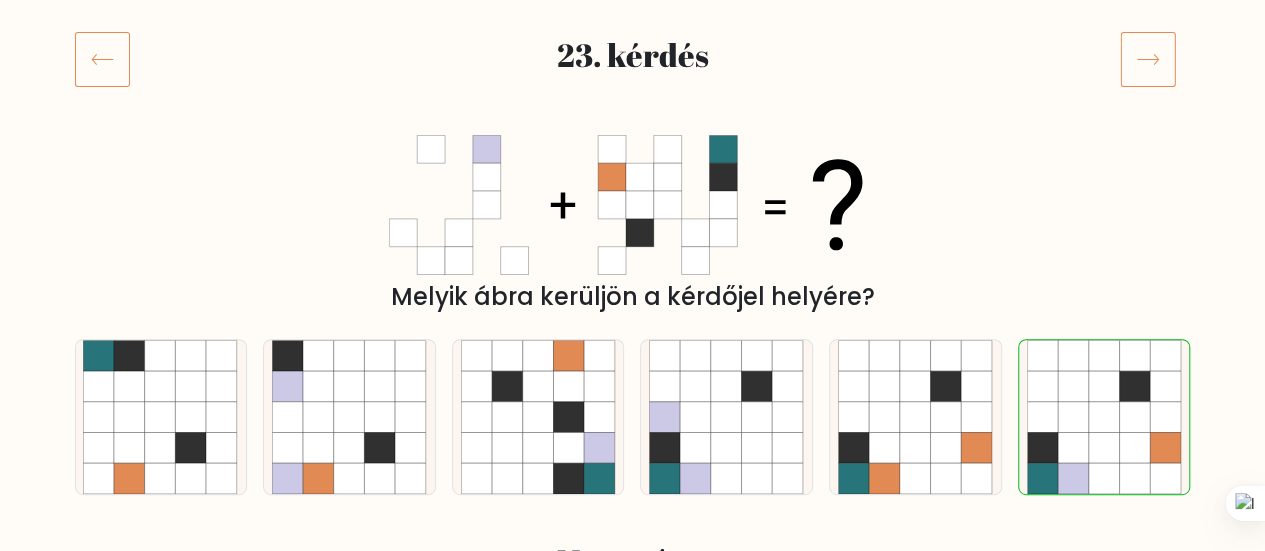 scroll, scrollTop: 245, scrollLeft: 0, axis: vertical 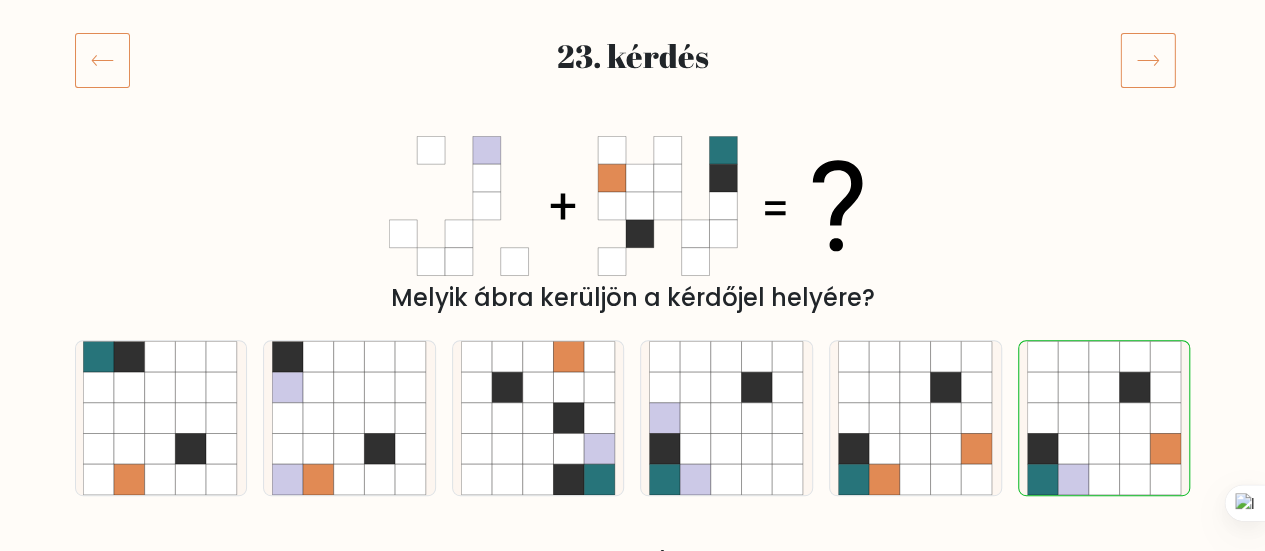 click 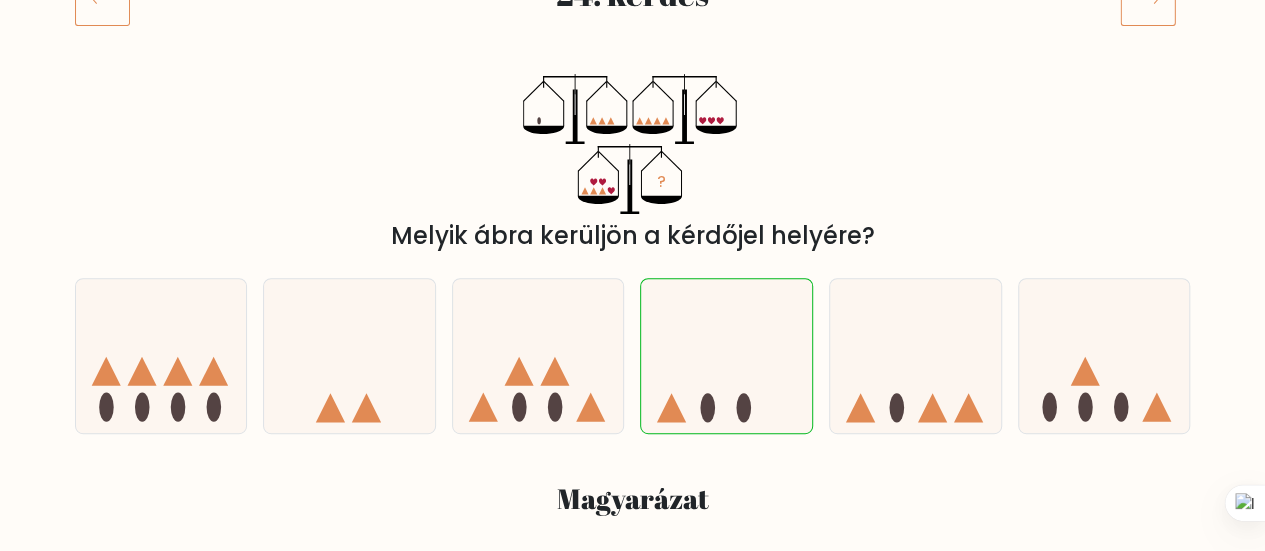 scroll, scrollTop: 0, scrollLeft: 0, axis: both 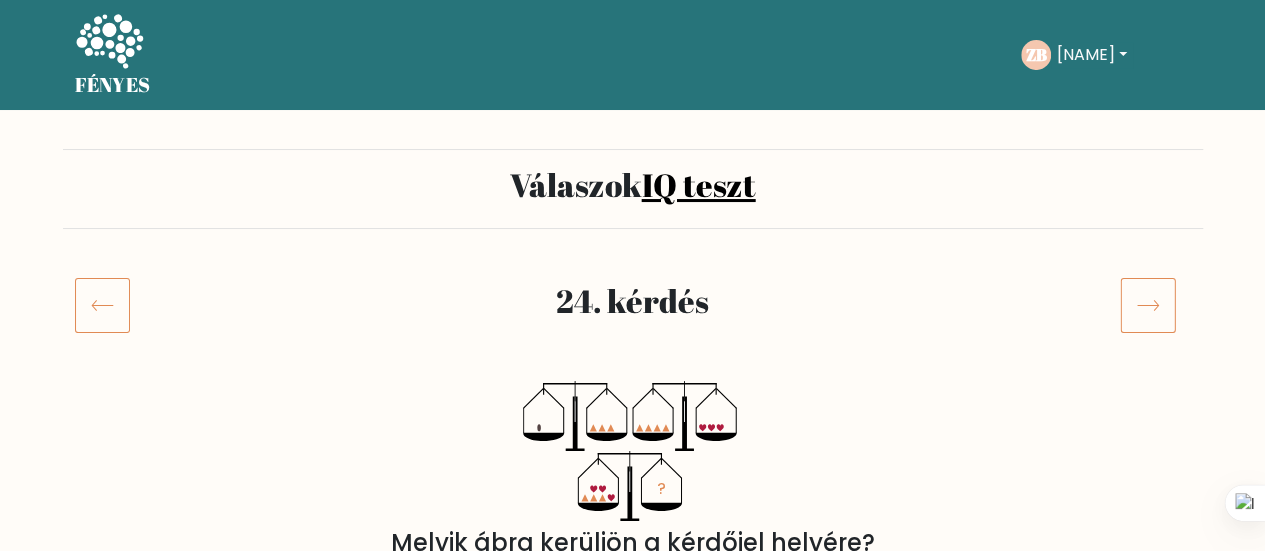 click 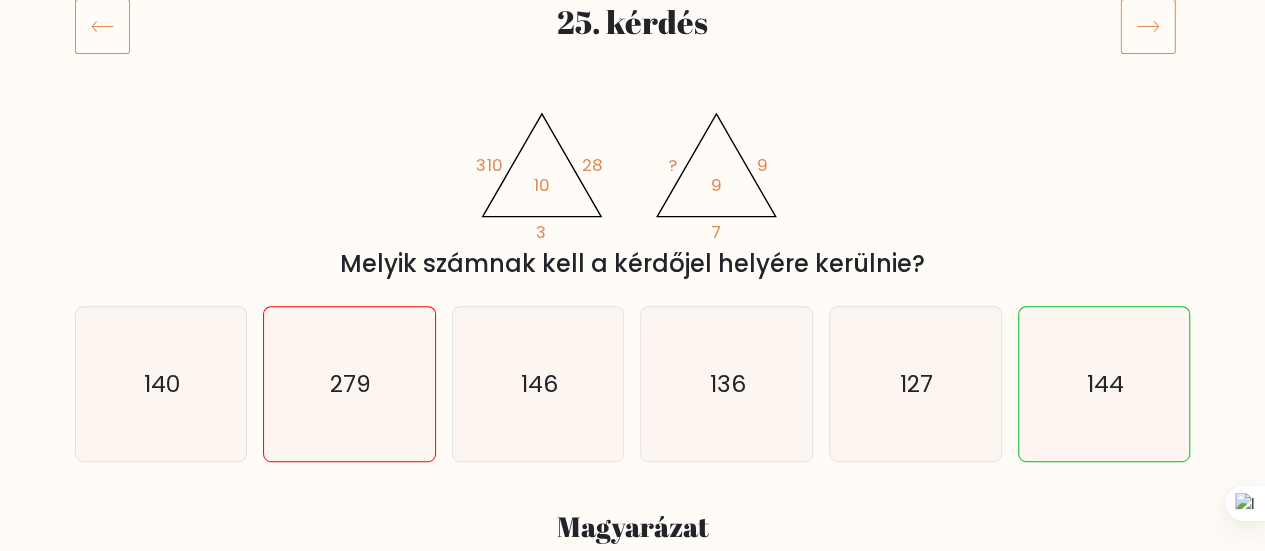 scroll, scrollTop: 277, scrollLeft: 0, axis: vertical 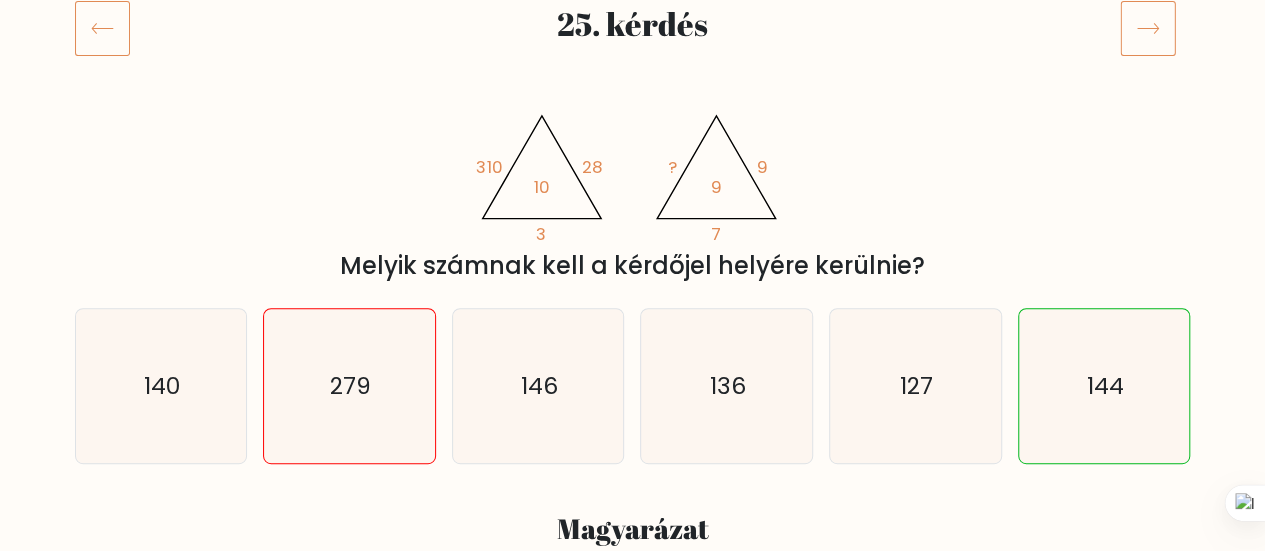 click 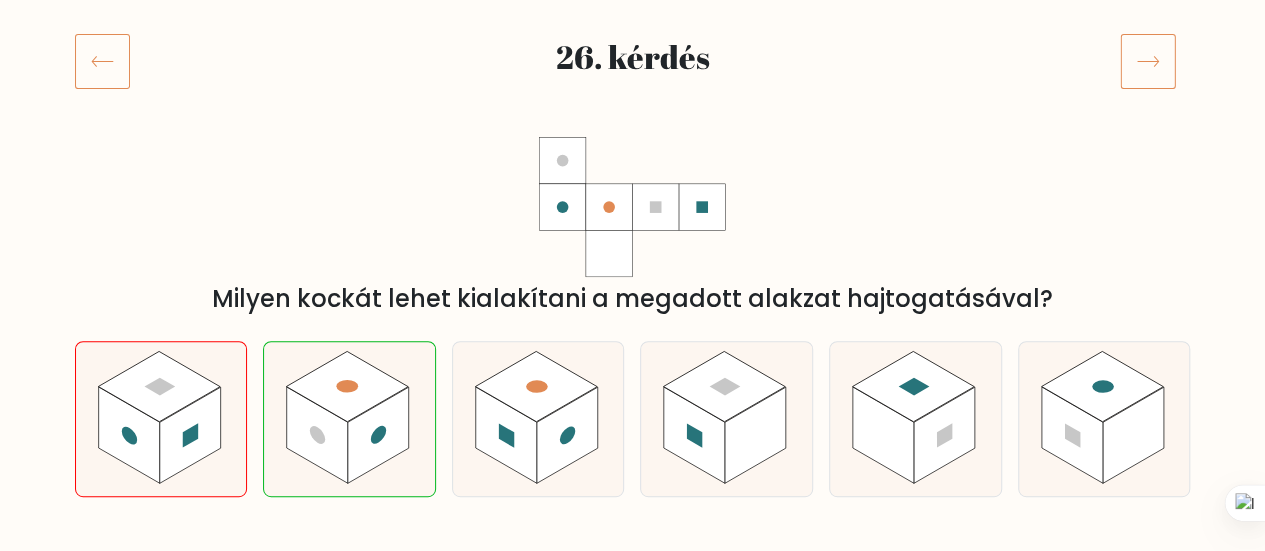 scroll, scrollTop: 247, scrollLeft: 0, axis: vertical 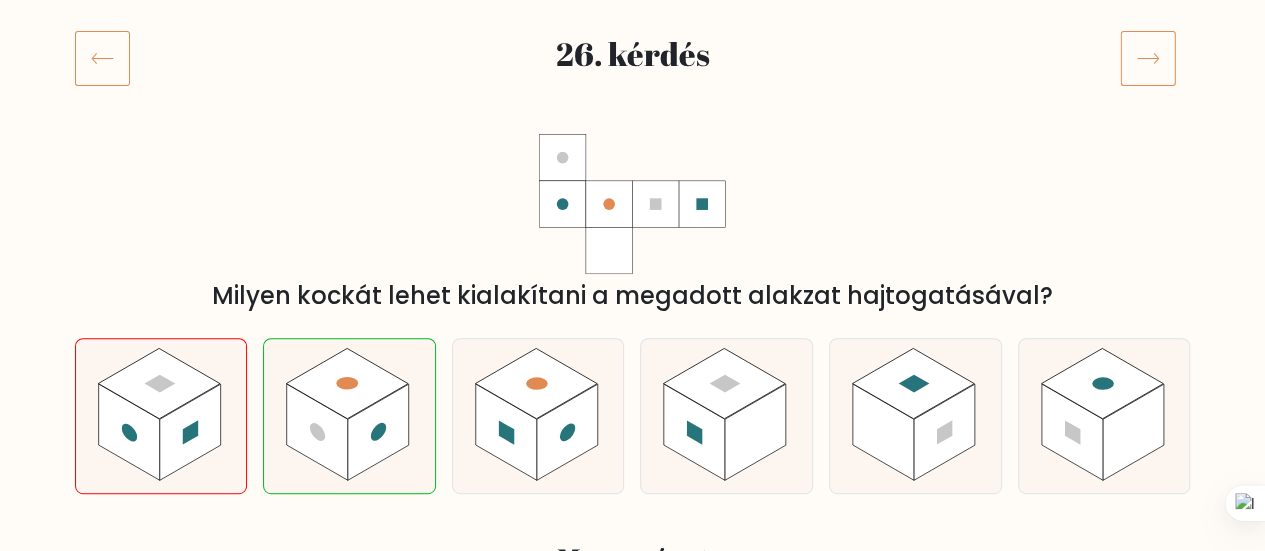 click 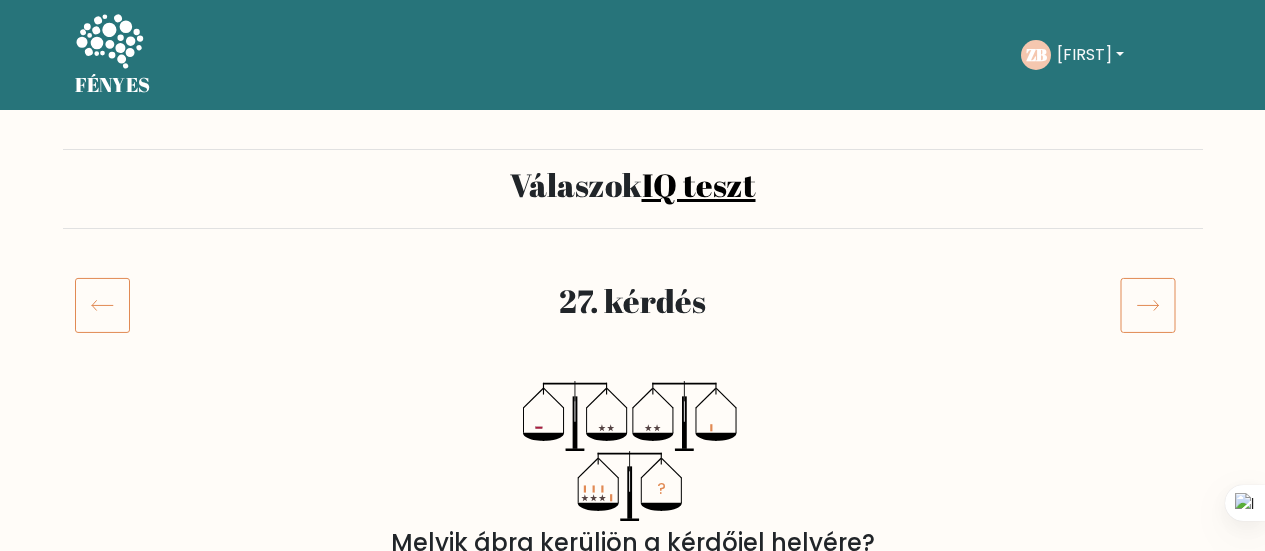 scroll, scrollTop: 22, scrollLeft: 0, axis: vertical 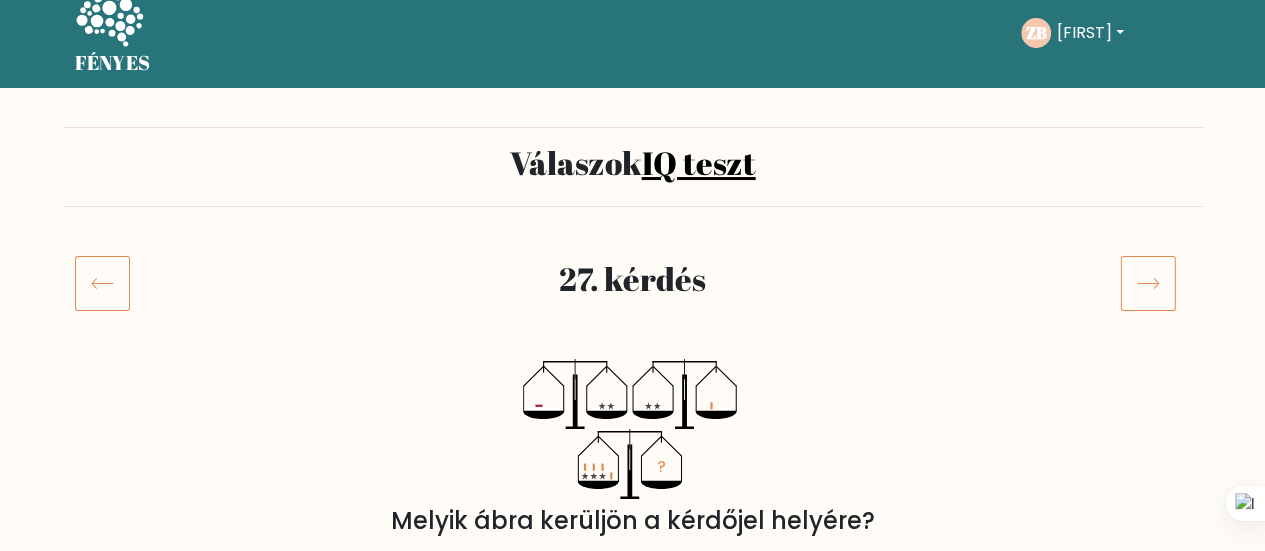 click 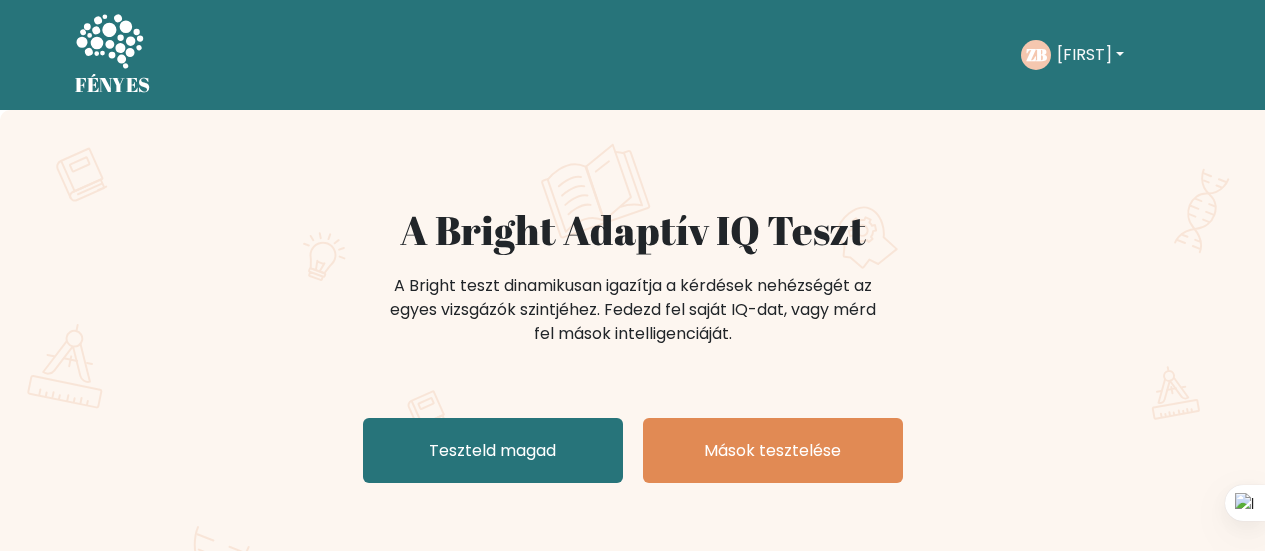 scroll, scrollTop: 0, scrollLeft: 0, axis: both 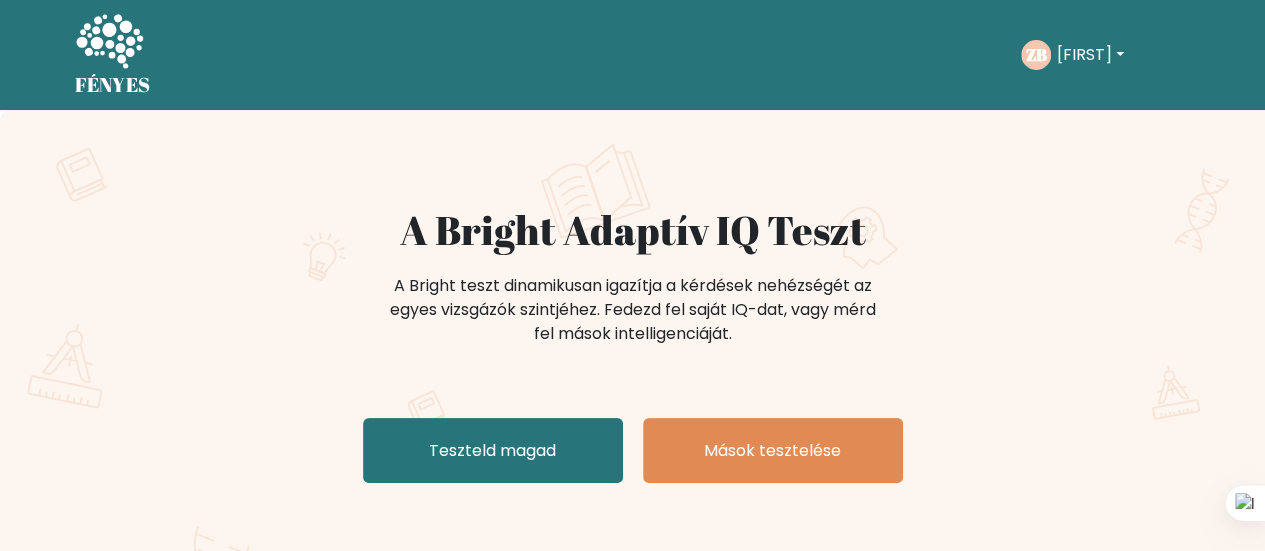 click on "[FIRST]" at bounding box center (1084, 54) 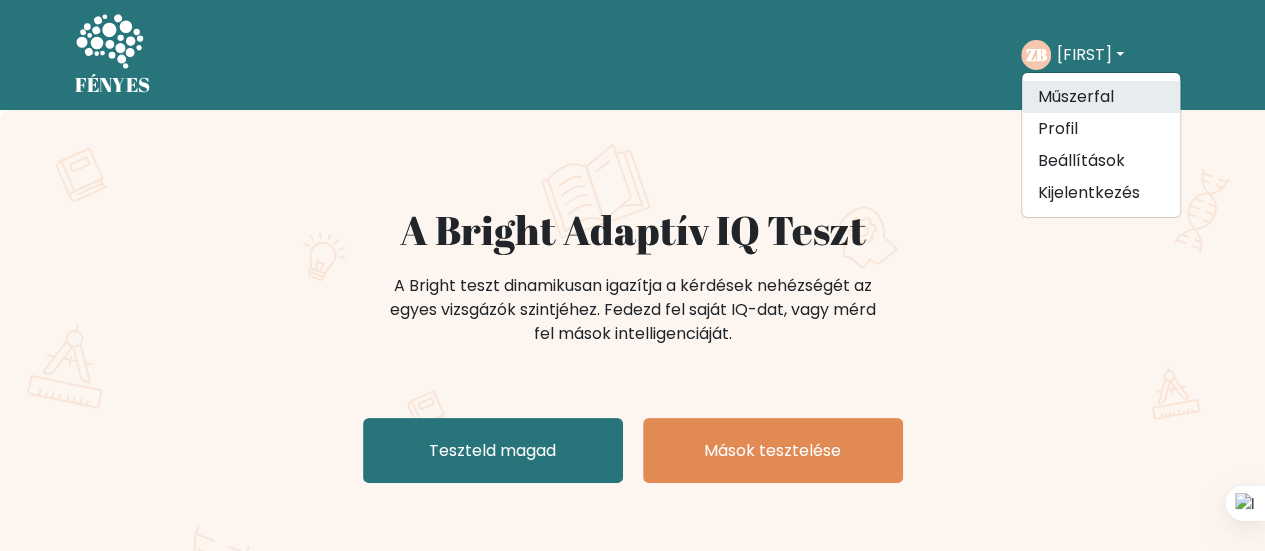 click on "Műszerfal" at bounding box center (1076, 96) 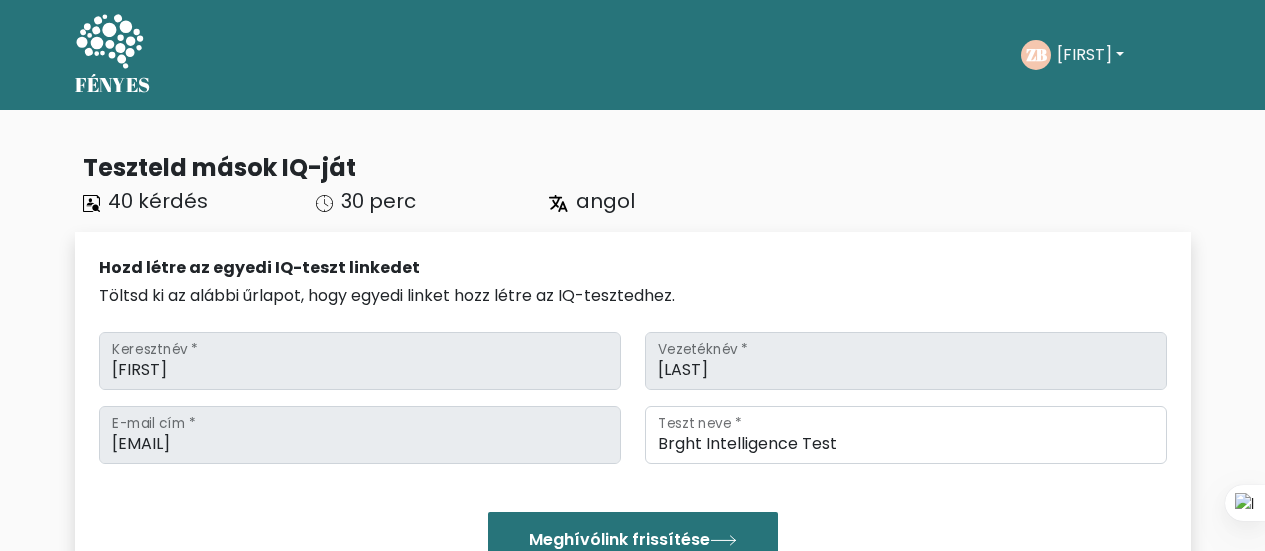 scroll, scrollTop: 0, scrollLeft: 0, axis: both 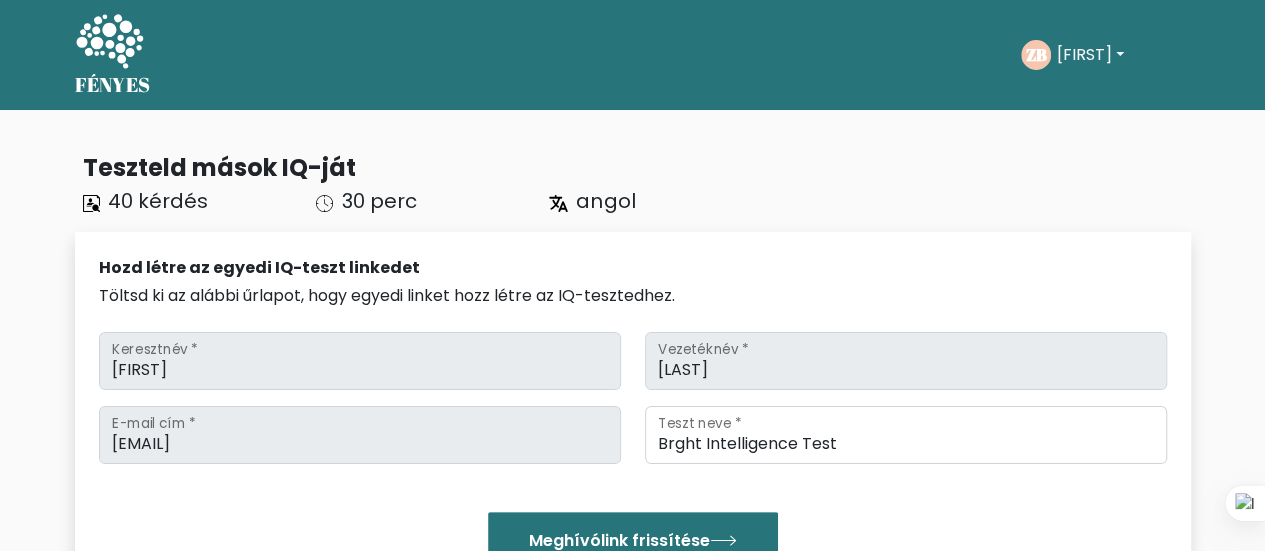click on "[FIRST]" at bounding box center (1084, 54) 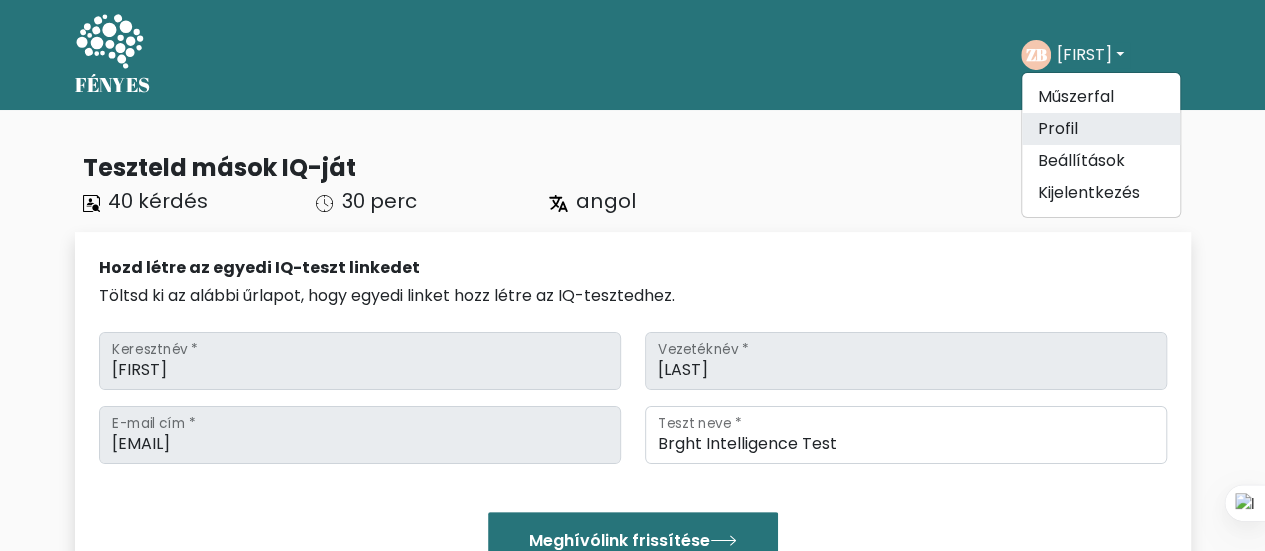 click on "Profil" at bounding box center (1101, 129) 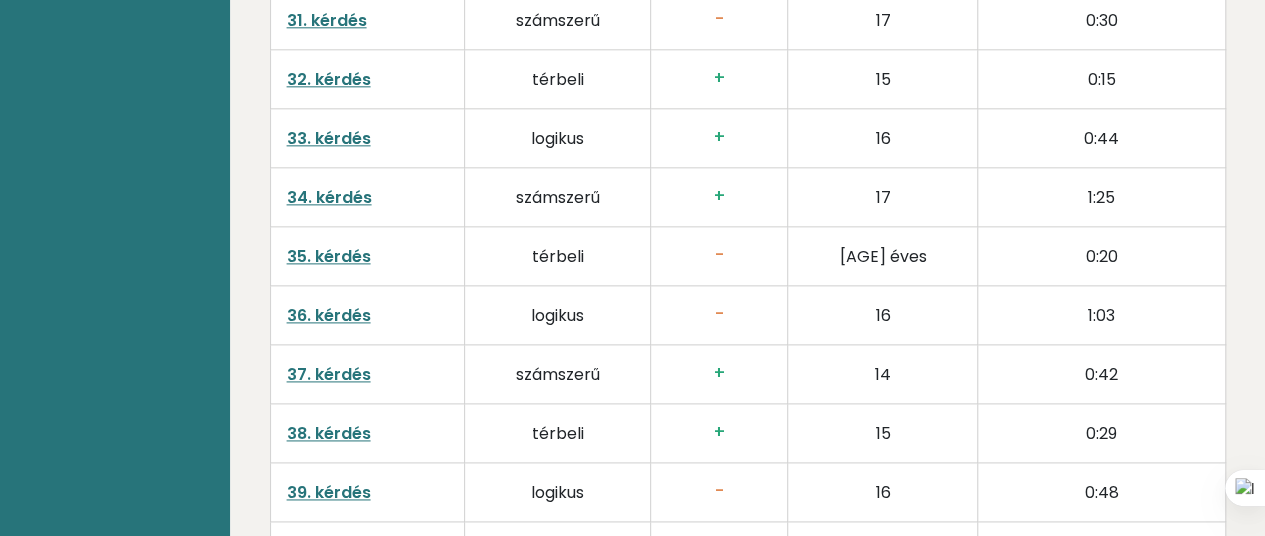 scroll, scrollTop: 5407, scrollLeft: 0, axis: vertical 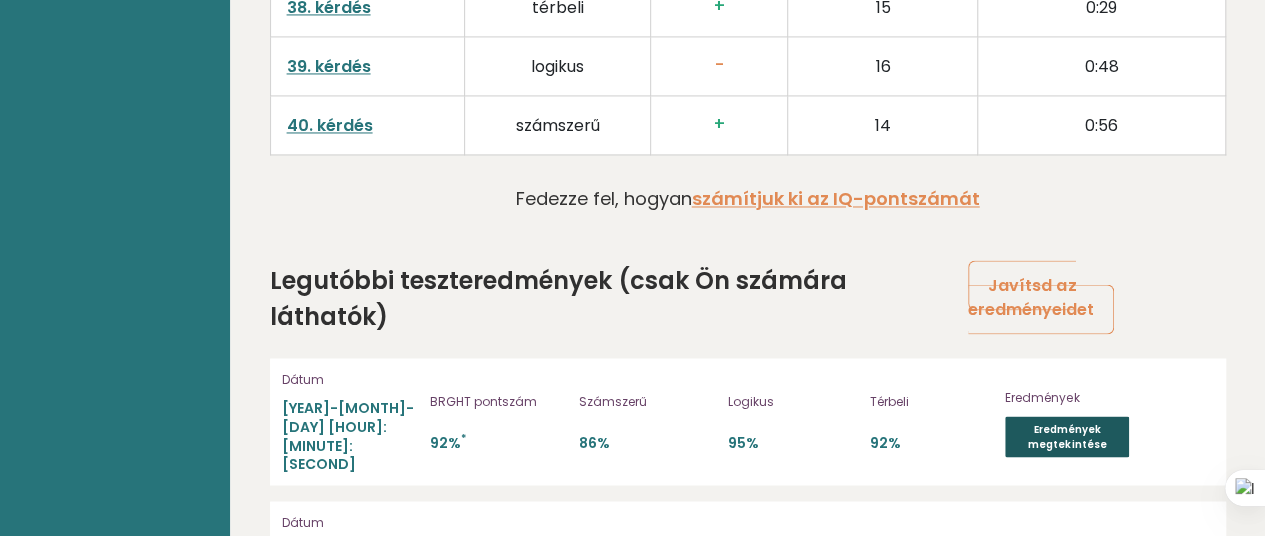 click on "Eredmények megtekintése" at bounding box center [1067, 436] 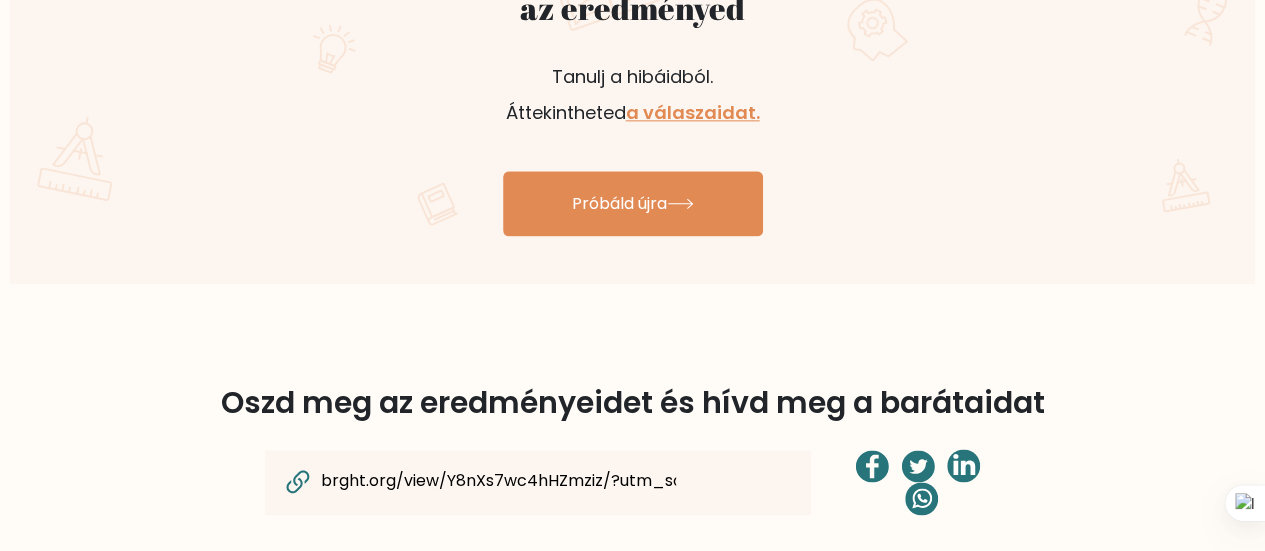 scroll, scrollTop: 1250, scrollLeft: 0, axis: vertical 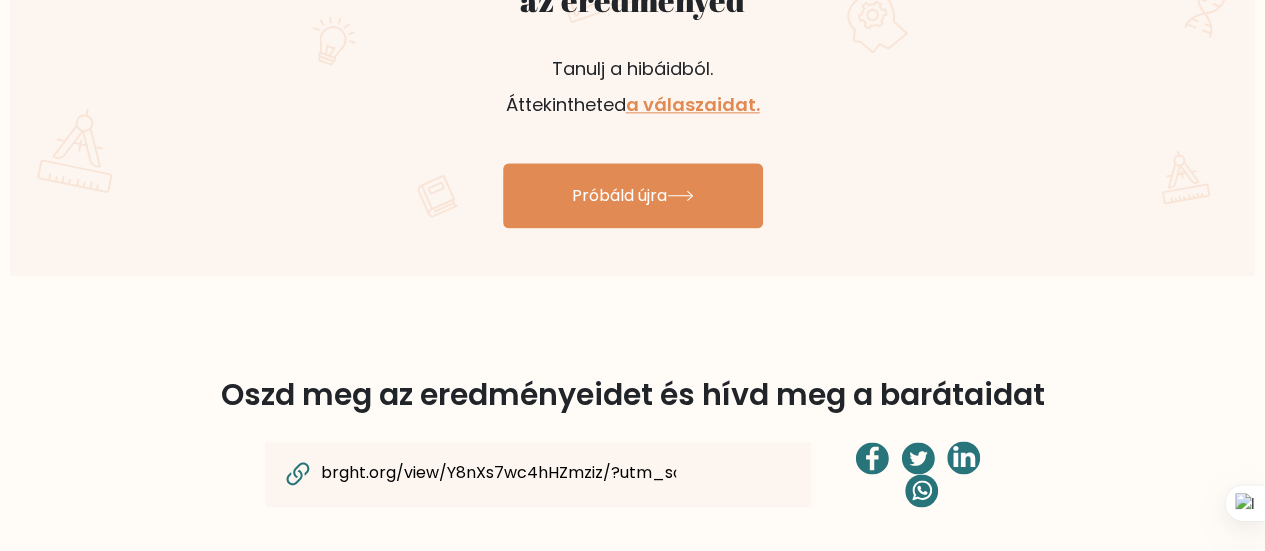click on "Oszd meg az eredményeidet és hívd meg a barátaidat brght.org/view/Y8nXs7wc4hHZmziz/?utm_source=share&utm_medium=copy&utm_campaign=result" at bounding box center [633, 463] 